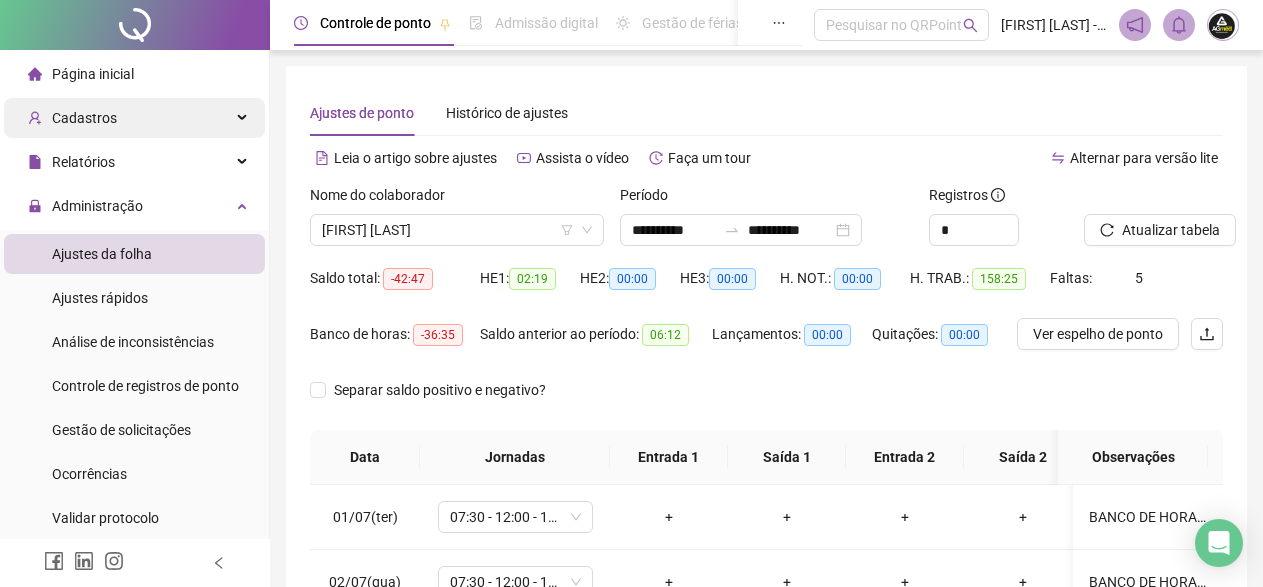 click on "Cadastros" at bounding box center (84, 118) 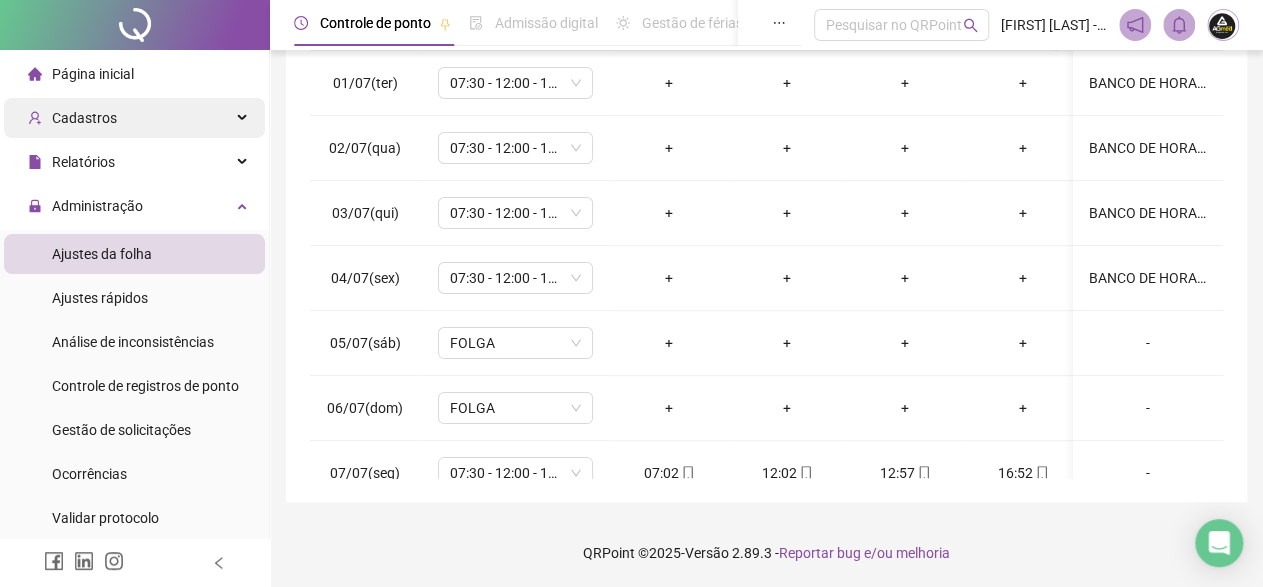 scroll, scrollTop: 1499, scrollLeft: 0, axis: vertical 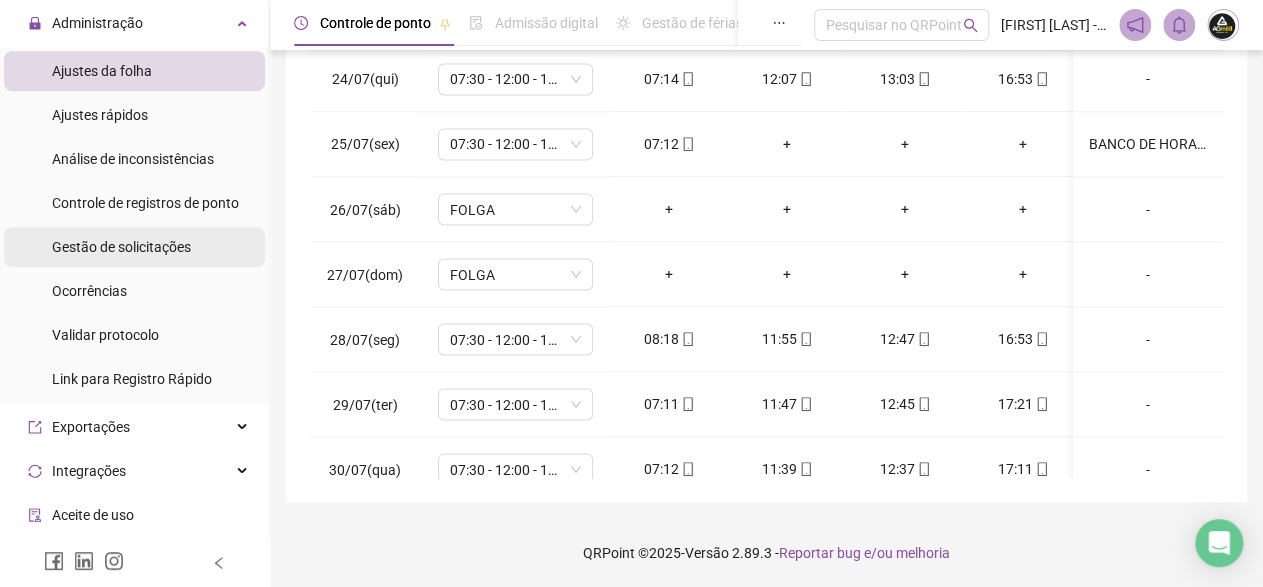 click on "Gestão de solicitações" at bounding box center [121, 247] 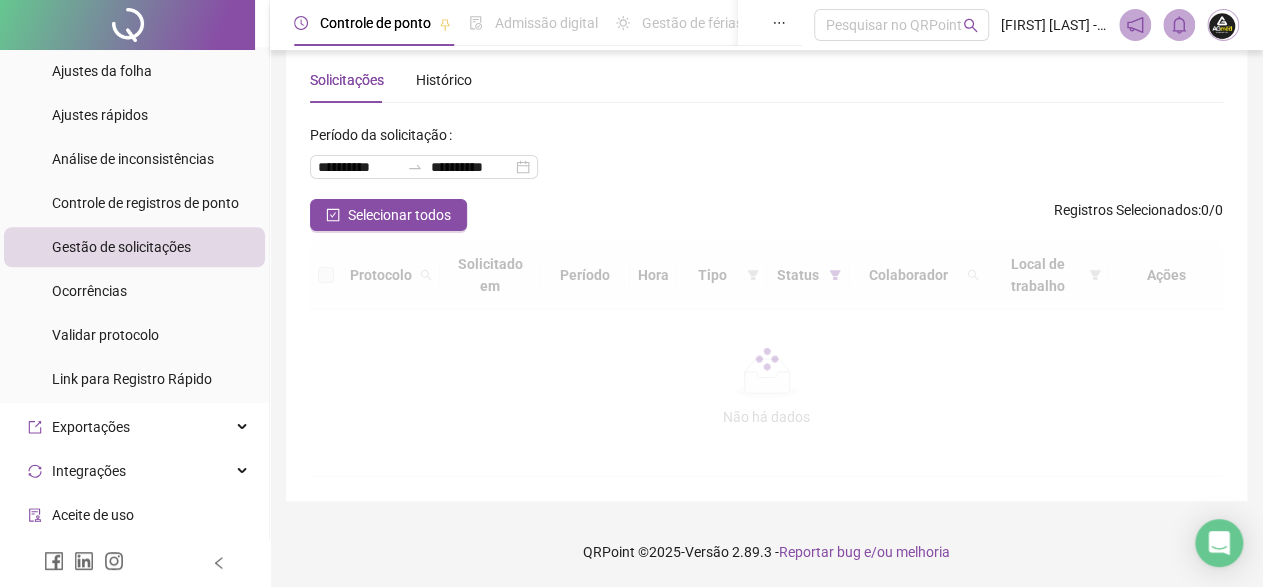 scroll, scrollTop: 32, scrollLeft: 0, axis: vertical 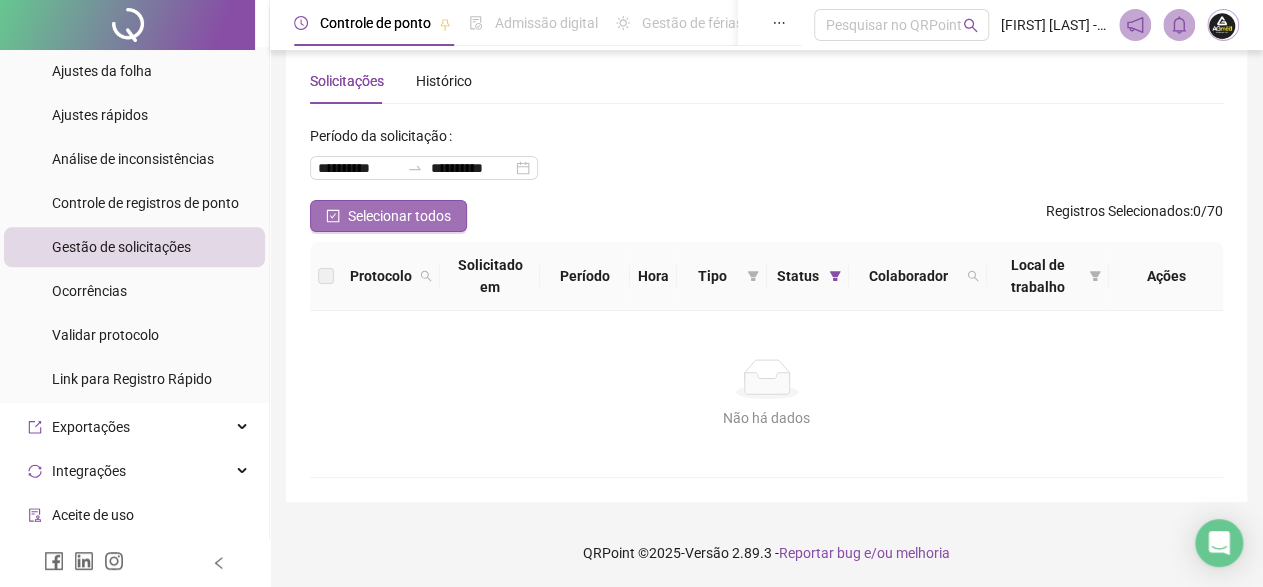 click on "Selecionar todos" at bounding box center (399, 216) 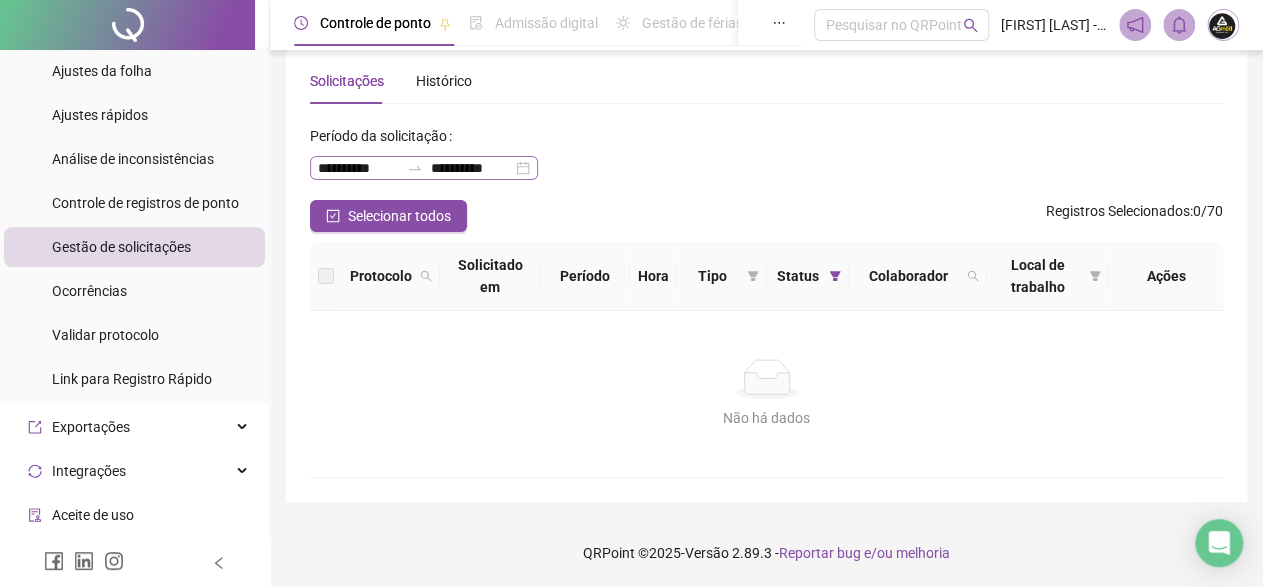 scroll, scrollTop: 0, scrollLeft: 0, axis: both 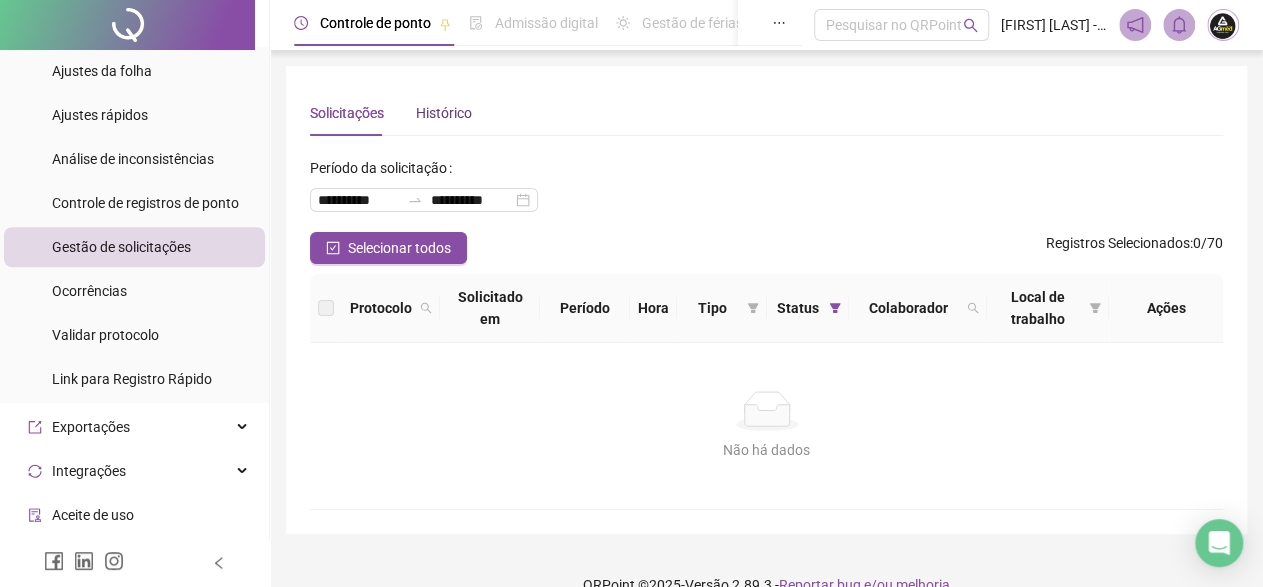 click on "Histórico" at bounding box center (444, 113) 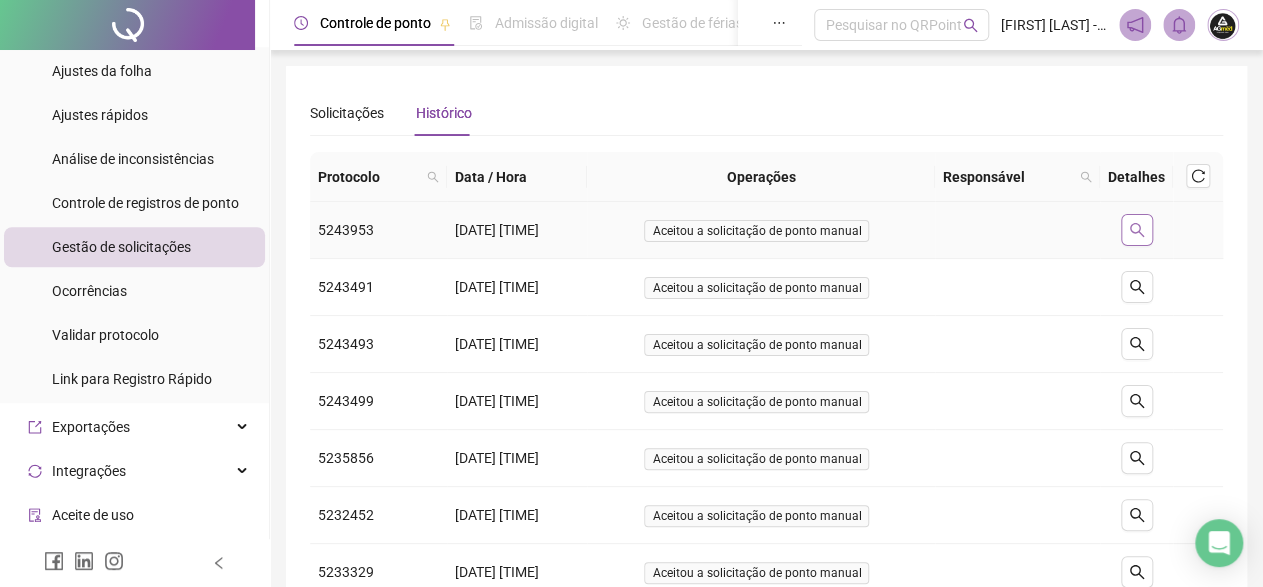 click 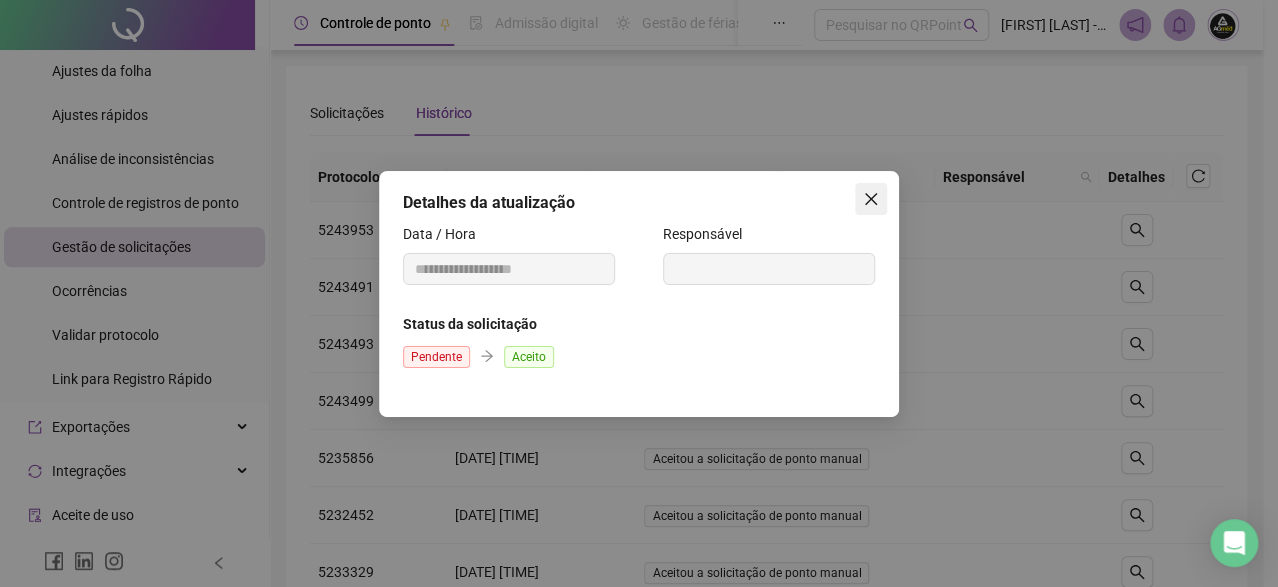 click 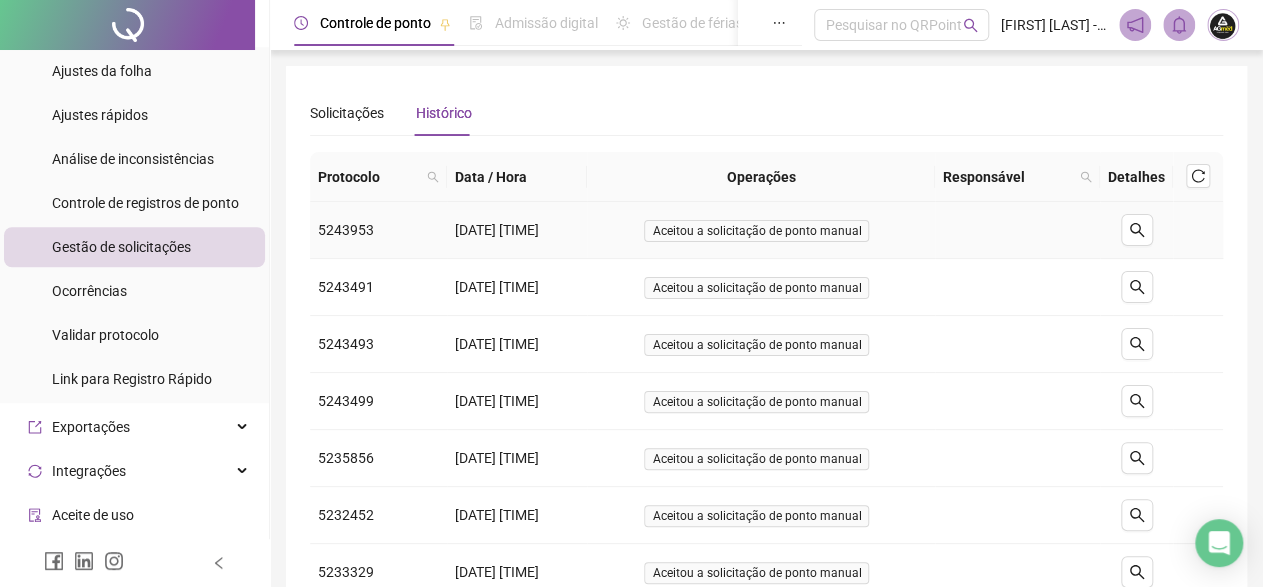click on "Aceitou a solicitação de   ponto manual" at bounding box center [756, 231] 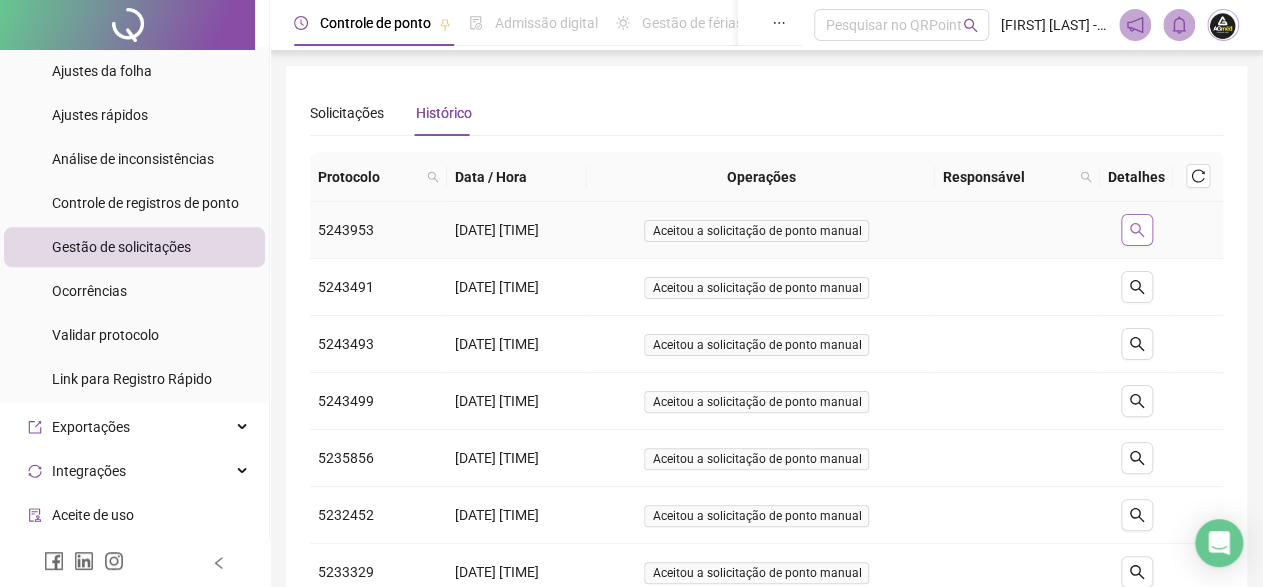 click 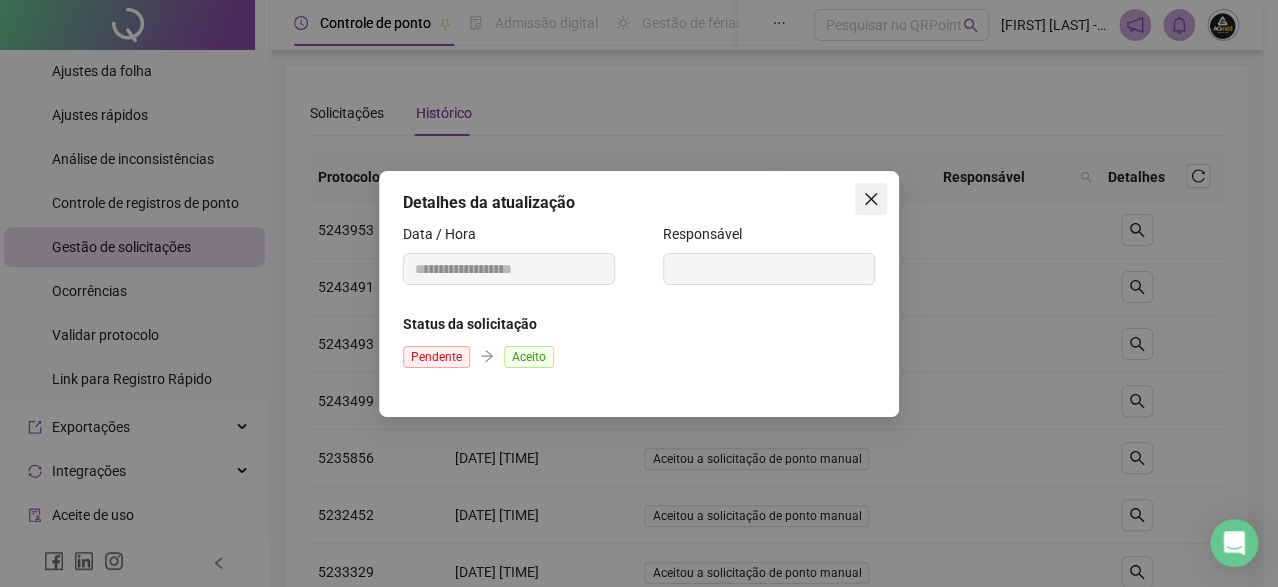 click 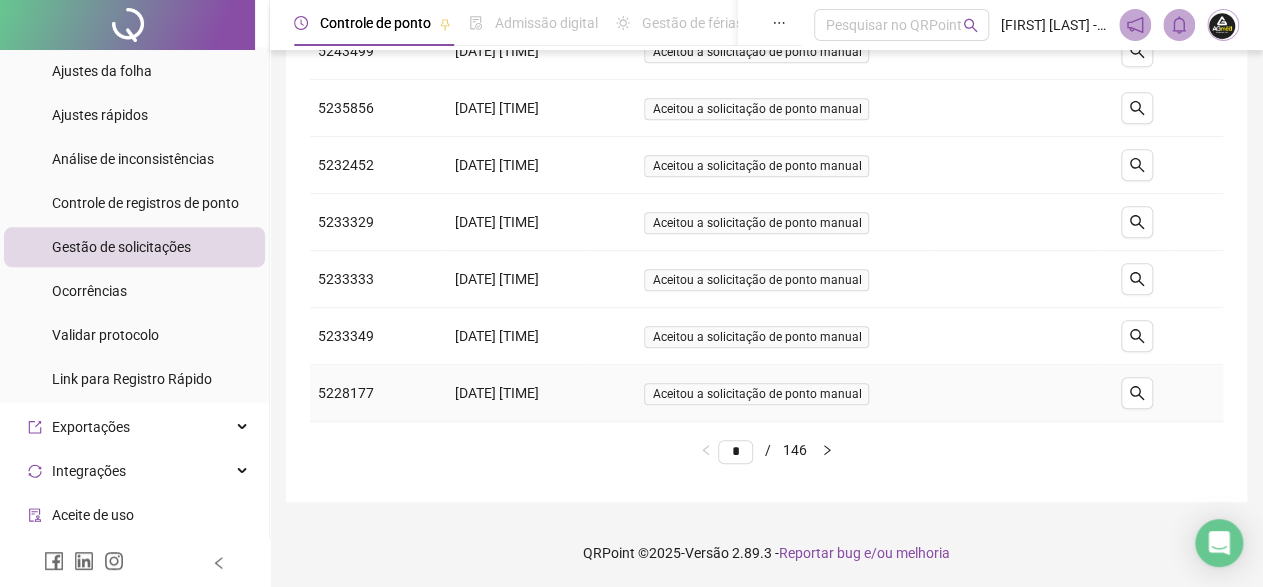 scroll, scrollTop: 0, scrollLeft: 0, axis: both 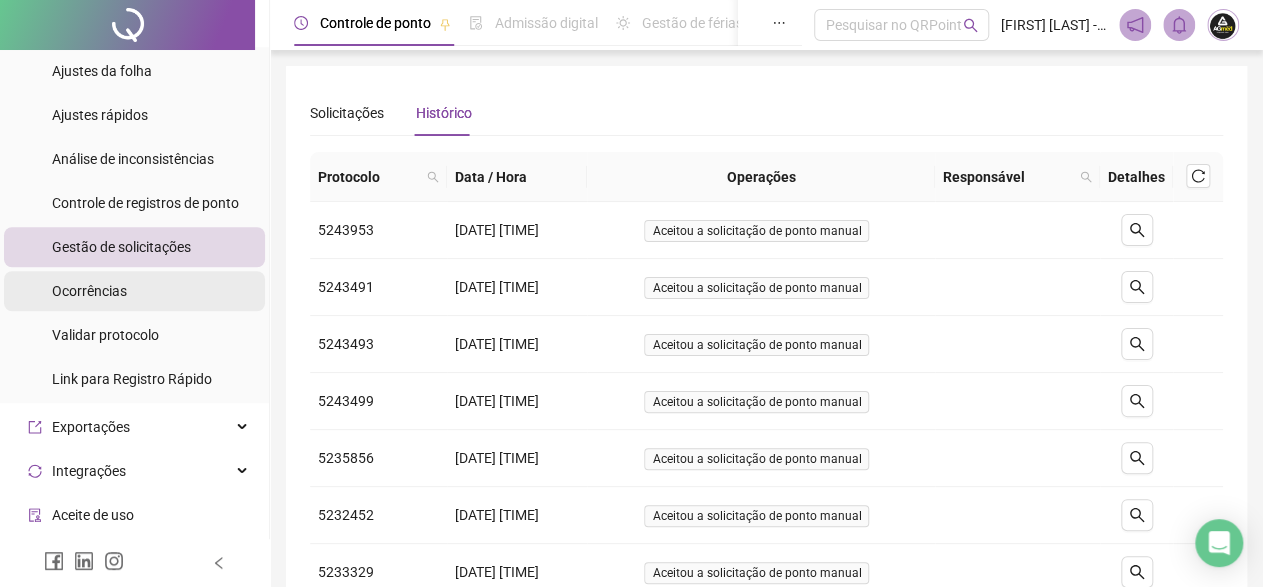 click on "Ocorrências" at bounding box center [89, 291] 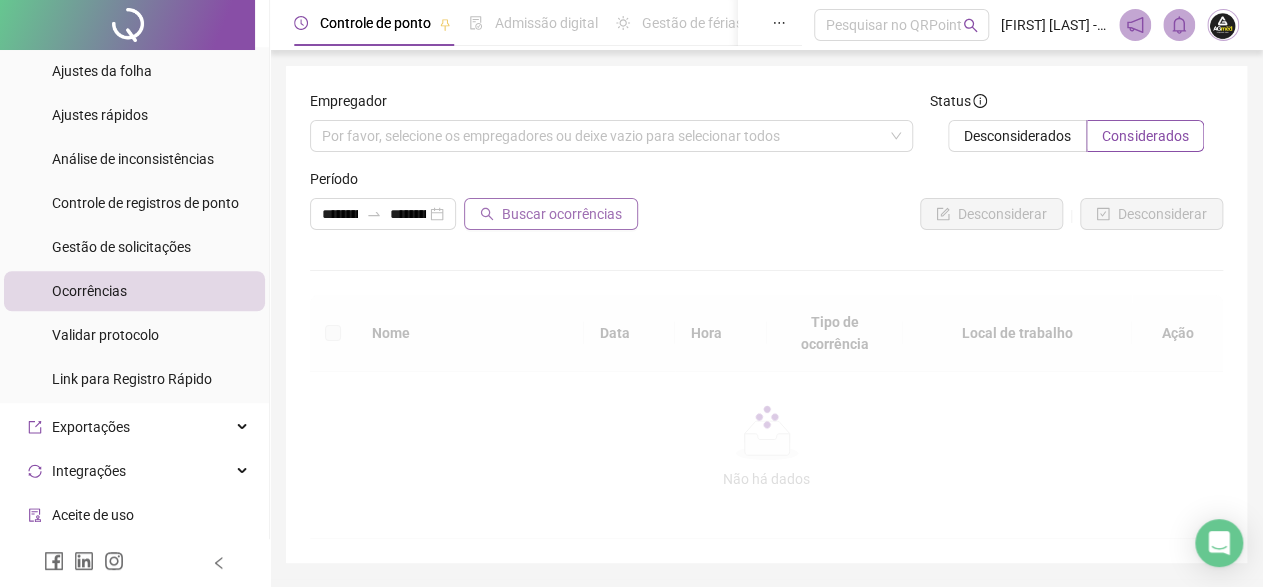 click on "Buscar ocorrências" at bounding box center (562, 214) 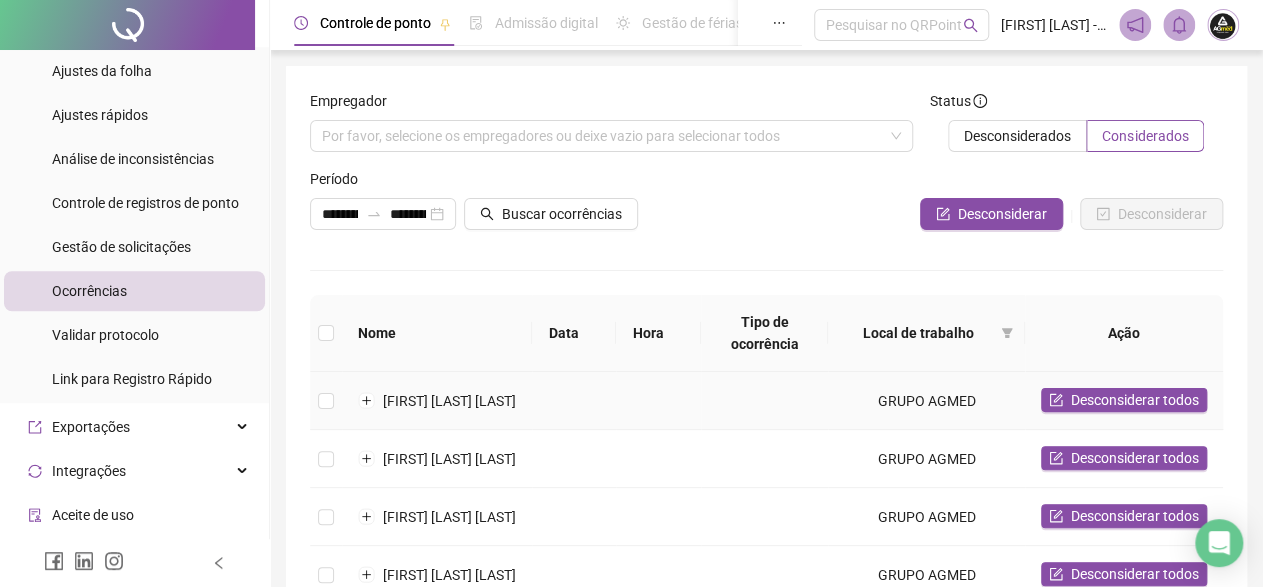 scroll, scrollTop: 99, scrollLeft: 0, axis: vertical 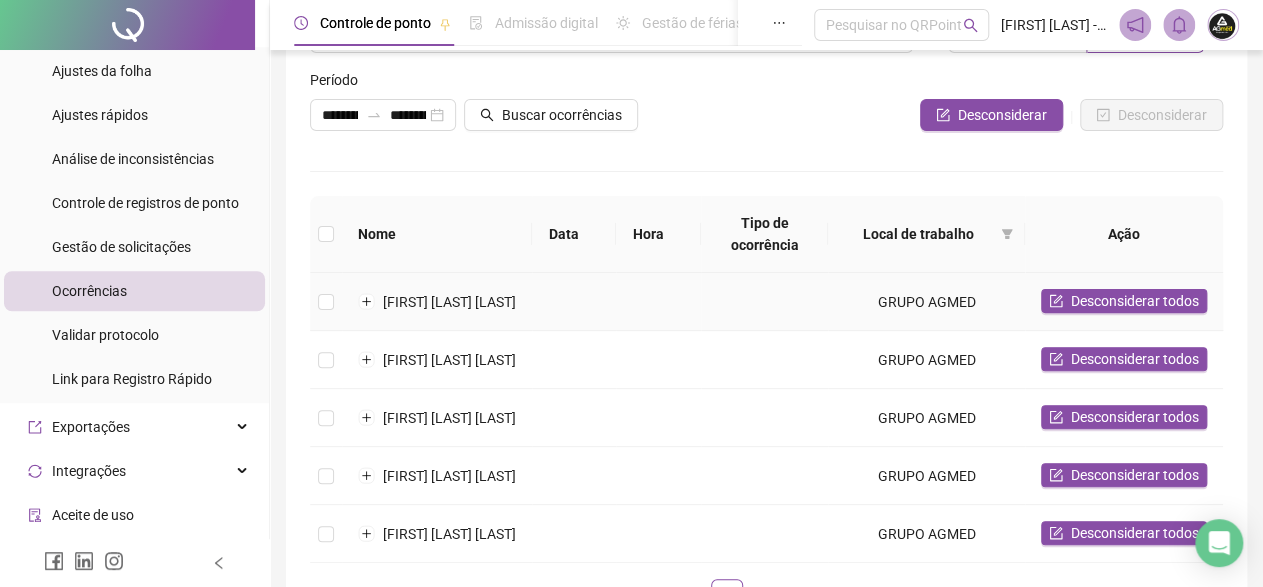 click on "GRUPO AGMED" at bounding box center [926, 302] 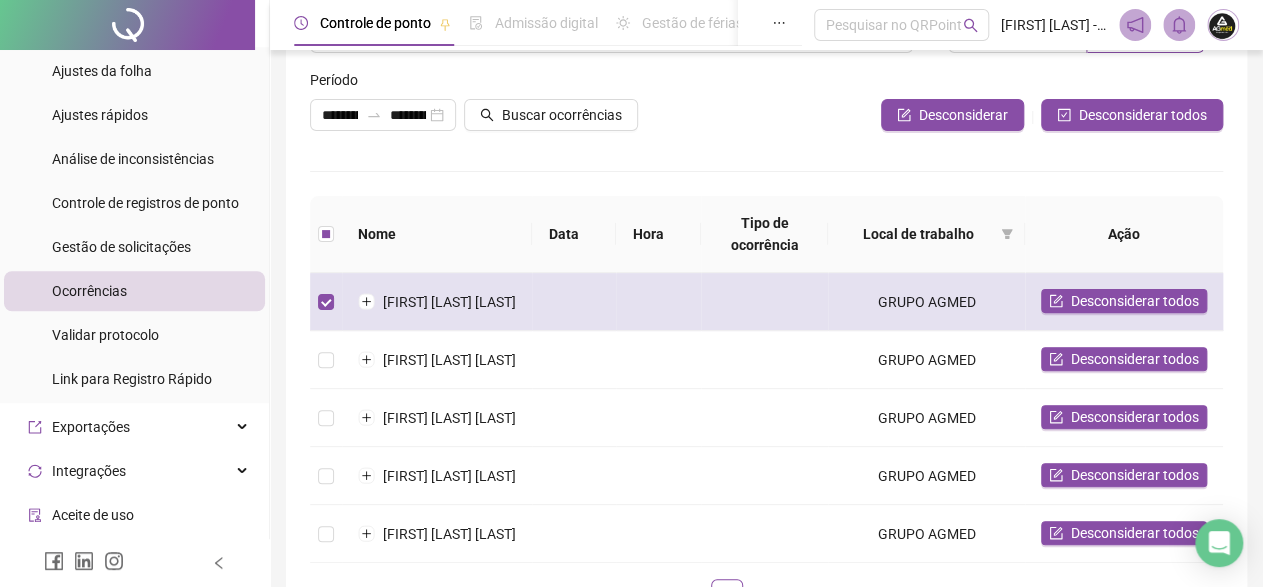 click on "[FIRST] [LAST] [LAST]" at bounding box center (437, 302) 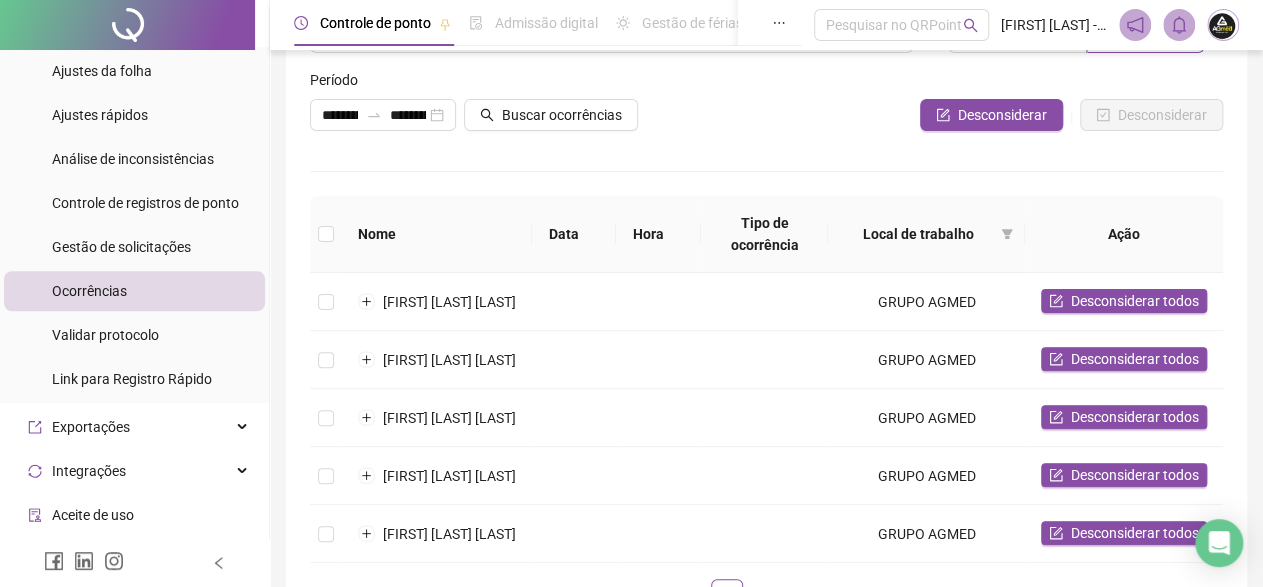 scroll, scrollTop: 199, scrollLeft: 0, axis: vertical 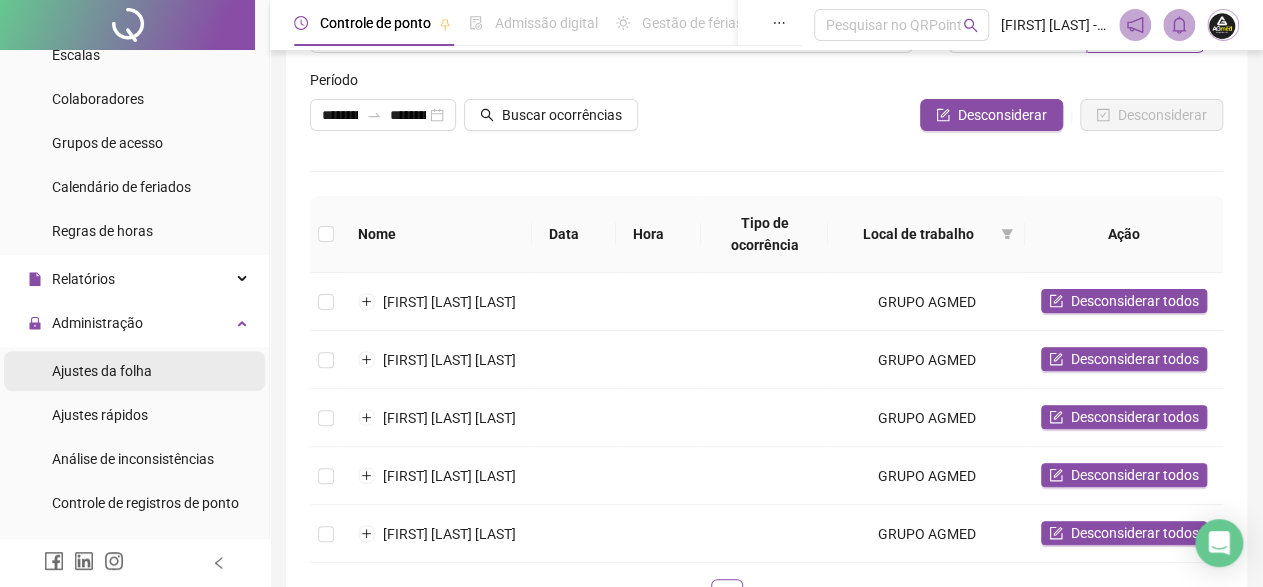 click on "Ajustes da folha" at bounding box center [102, 371] 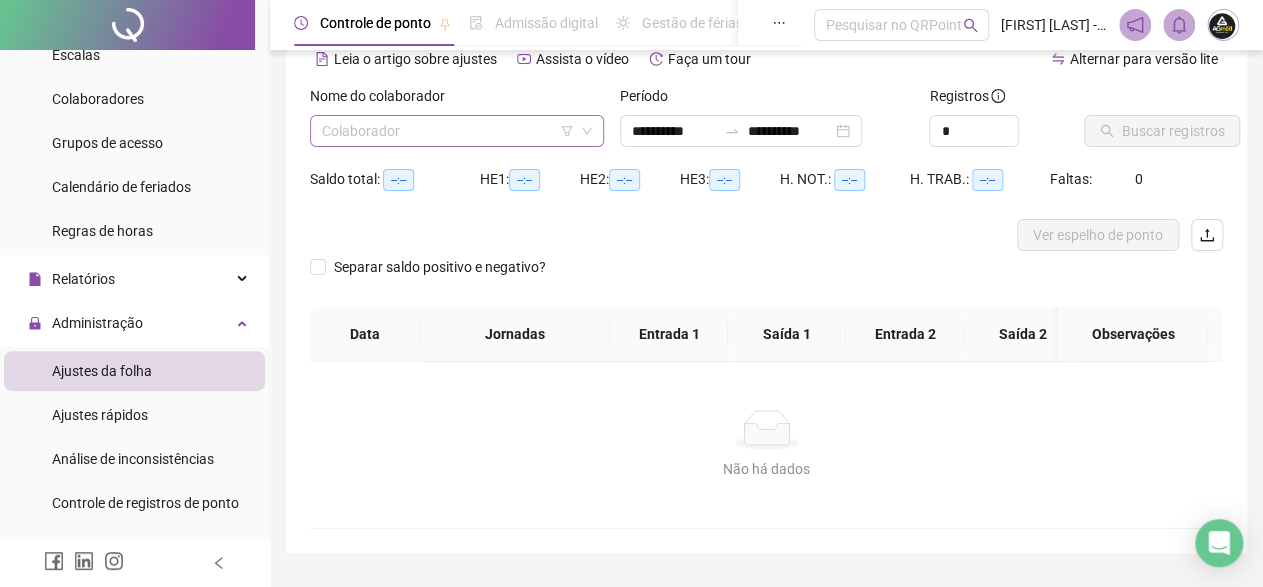 click at bounding box center (448, 131) 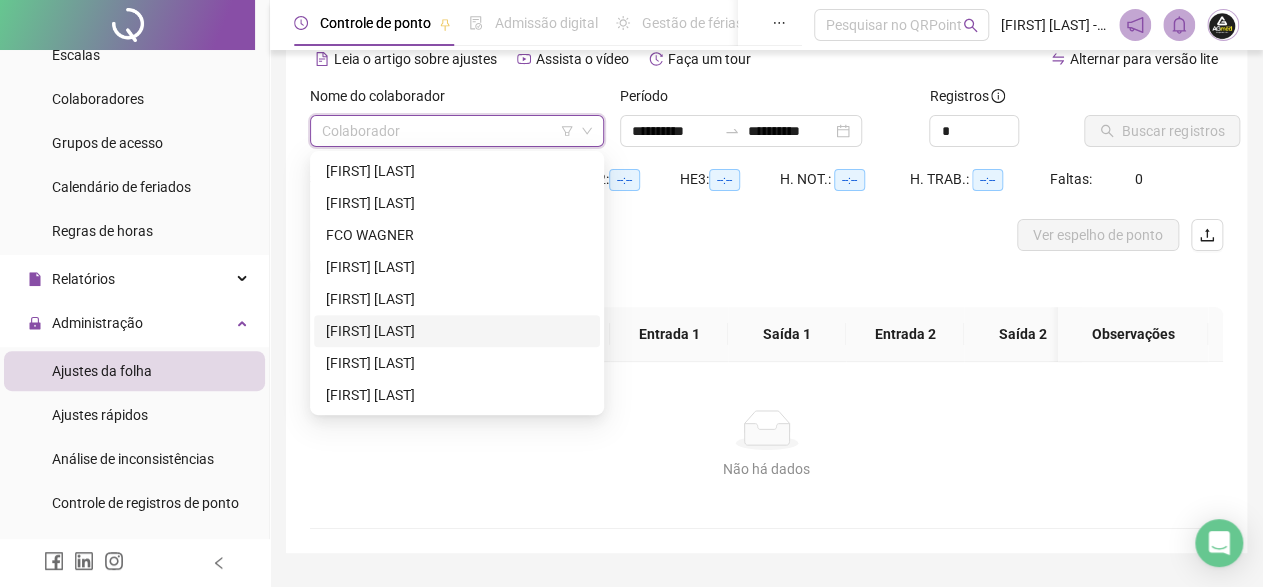 click on "[FIRST] [LAST]" at bounding box center (457, 331) 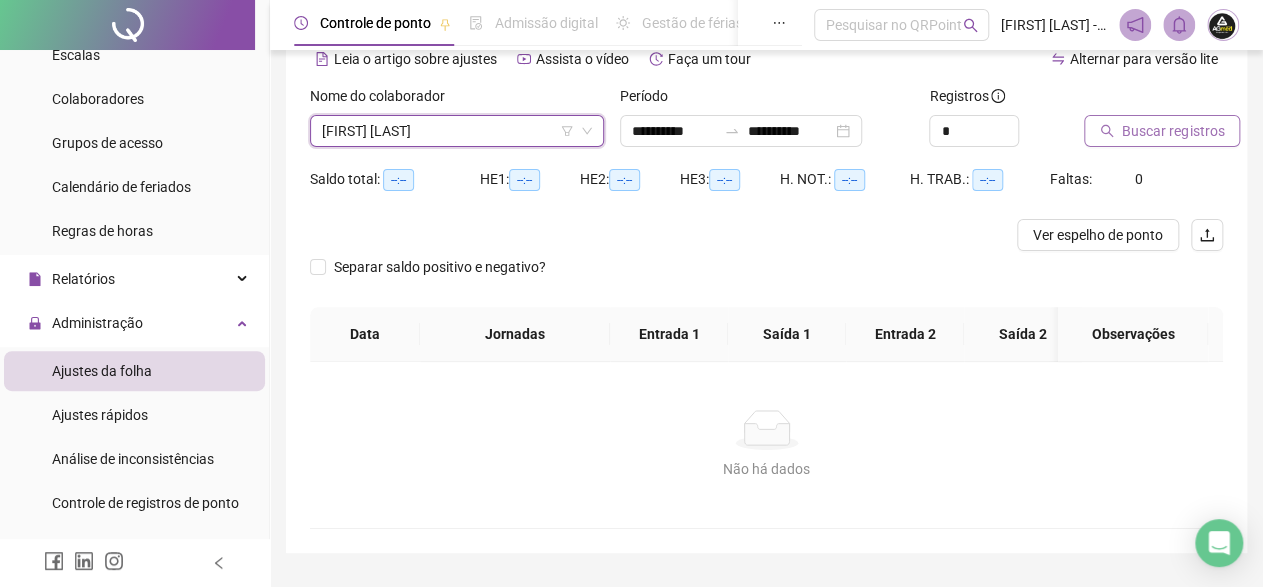 click on "Buscar registros" at bounding box center [1173, 131] 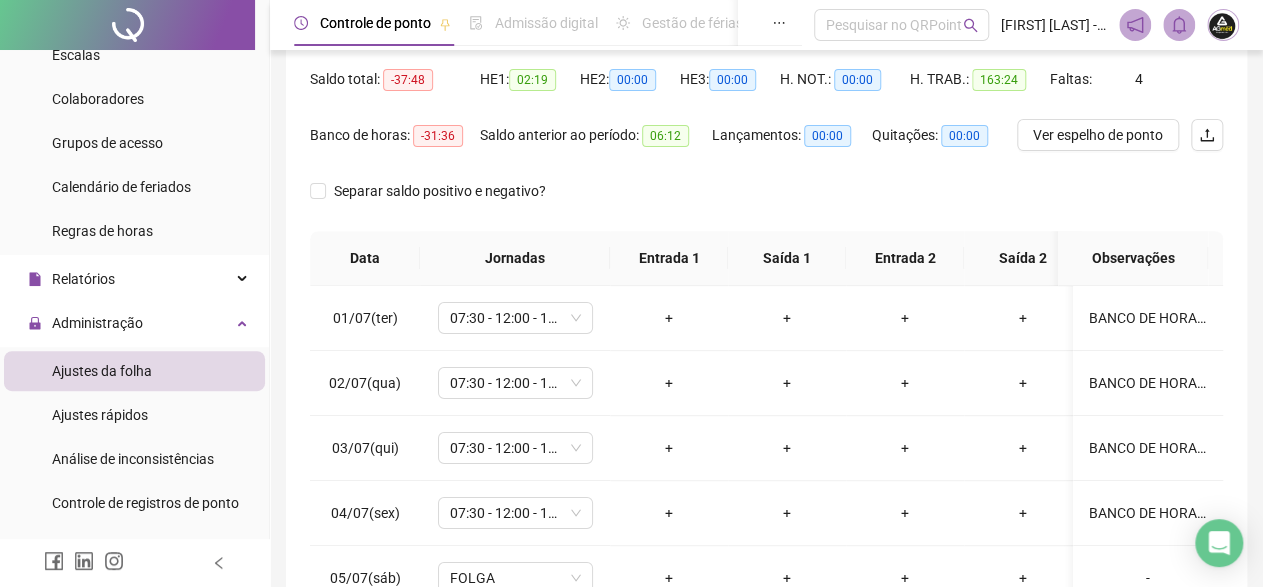 scroll, scrollTop: 0, scrollLeft: 0, axis: both 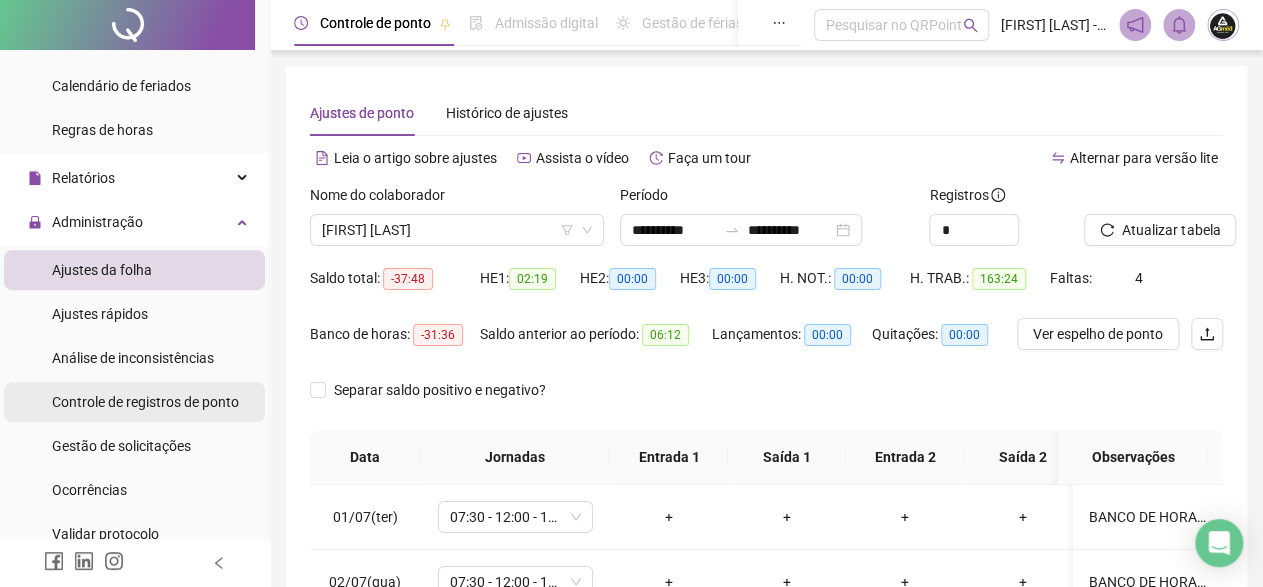click on "Controle de registros de ponto" at bounding box center (145, 402) 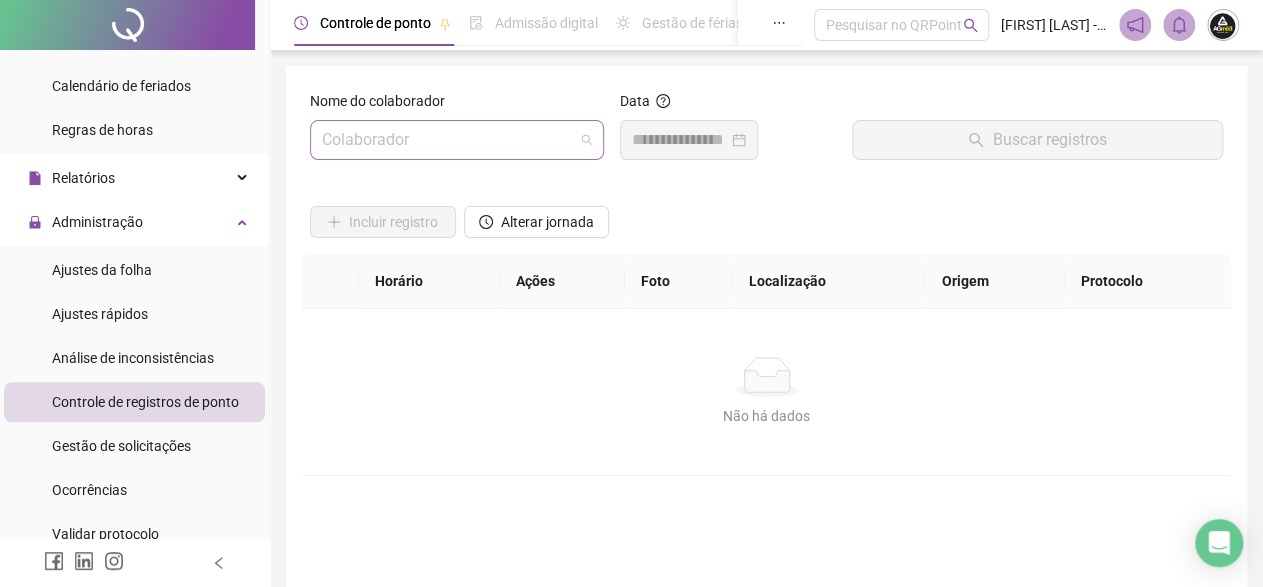 click at bounding box center [448, 140] 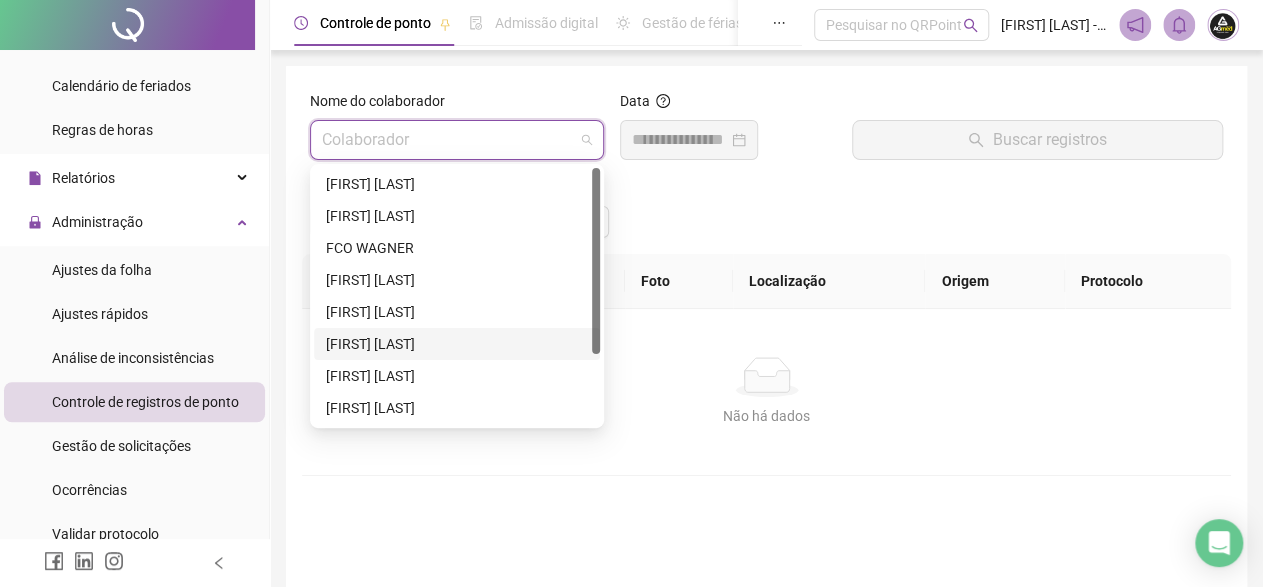 click on "[FIRST] [LAST]" at bounding box center [457, 344] 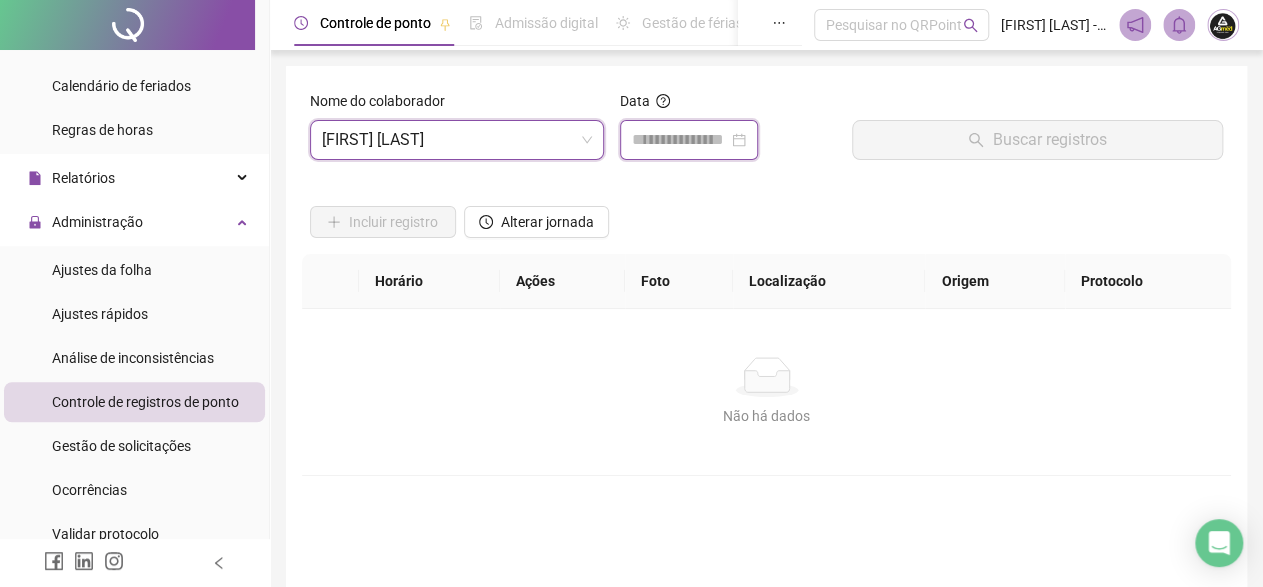 click at bounding box center [680, 140] 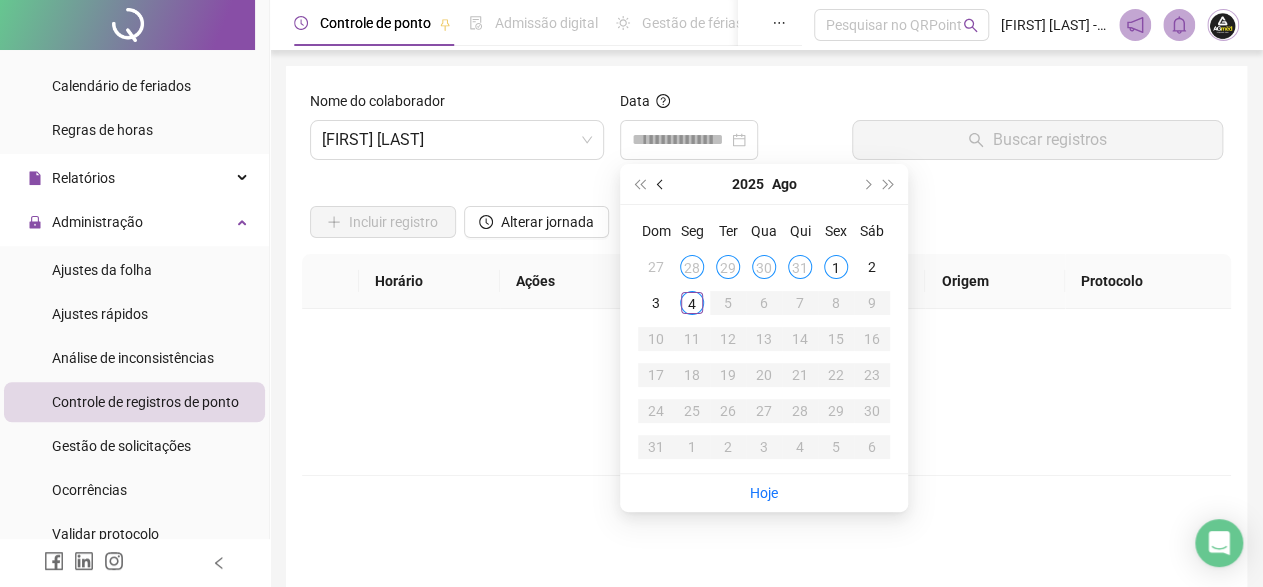 click at bounding box center [662, 184] 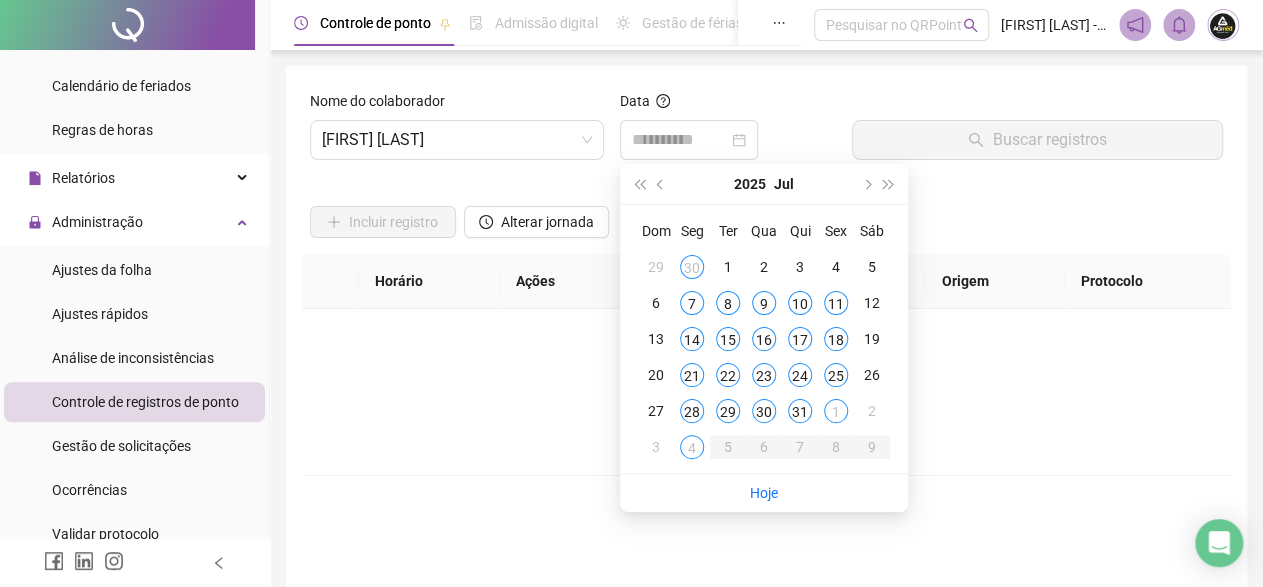 type on "**********" 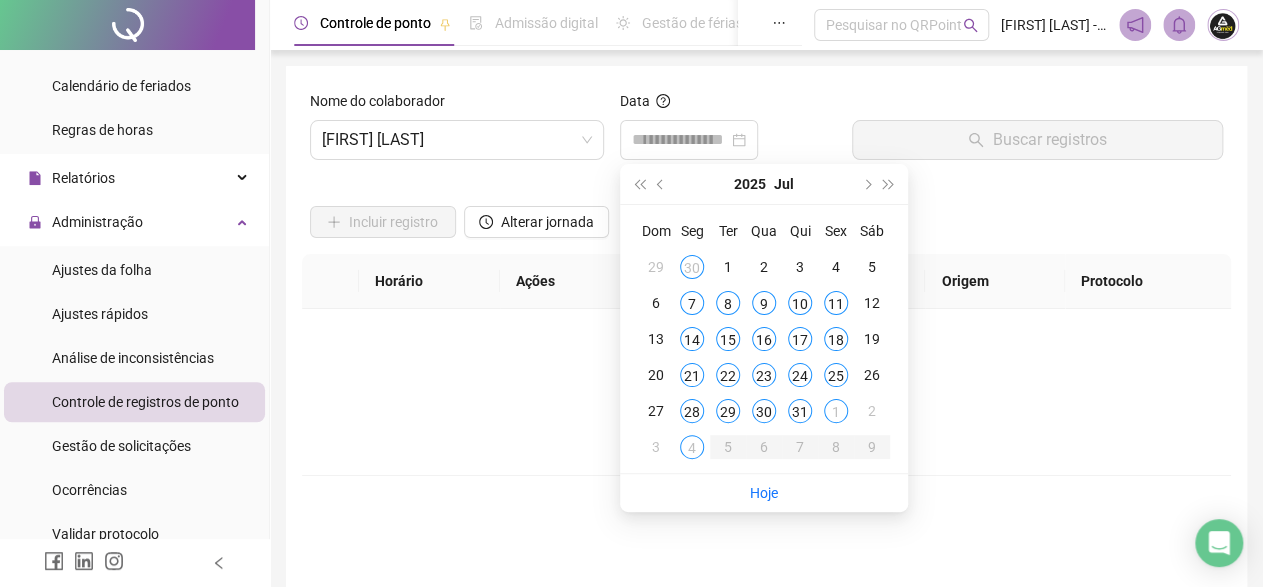 click on "Não há dados Não há dados" at bounding box center [766, 392] 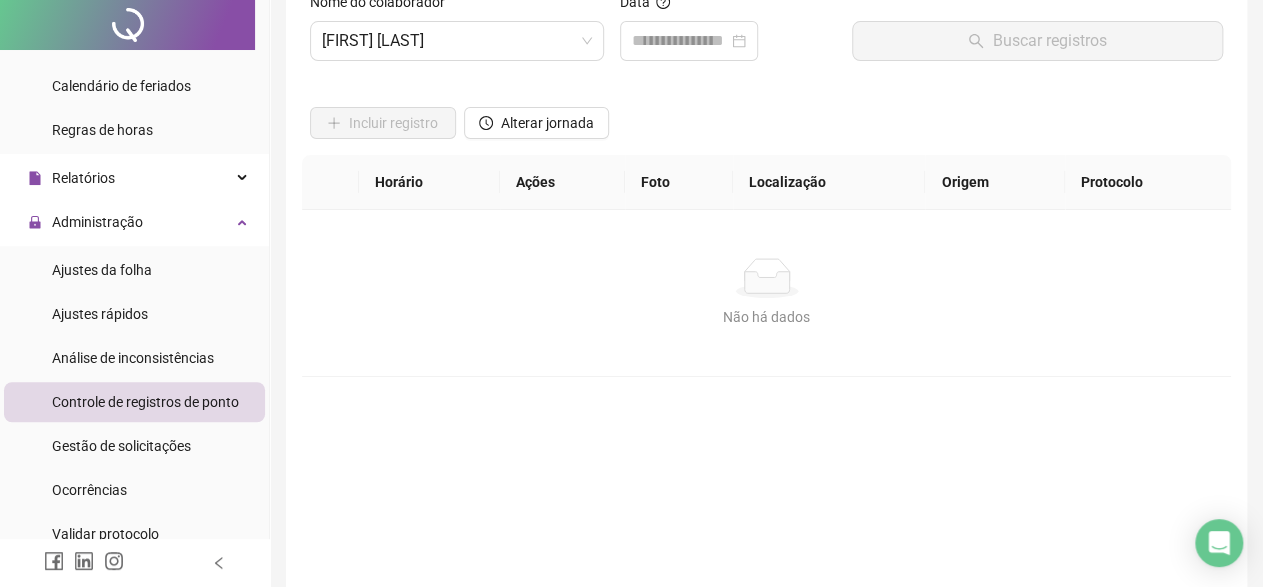 scroll, scrollTop: 187, scrollLeft: 0, axis: vertical 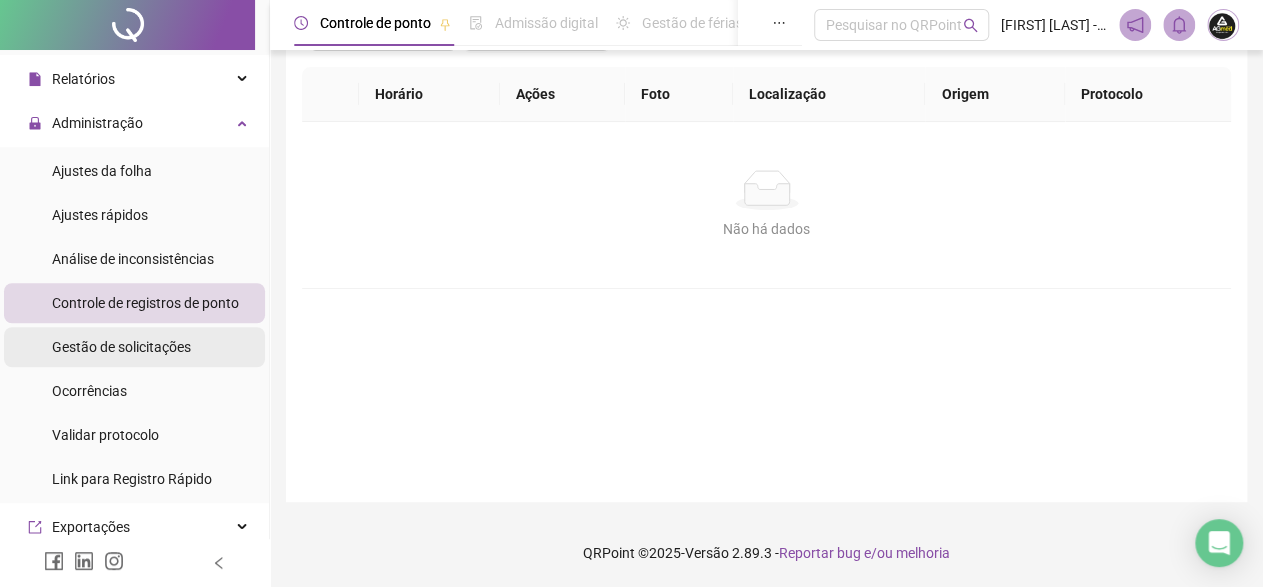 click on "Gestão de solicitações" at bounding box center (121, 347) 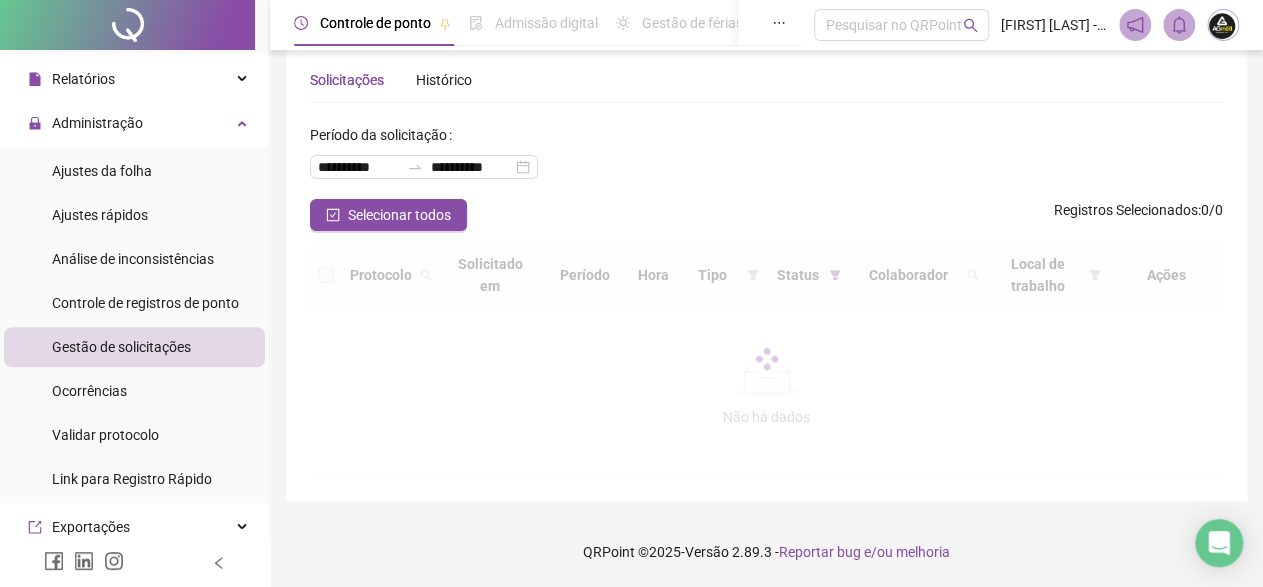 scroll, scrollTop: 32, scrollLeft: 0, axis: vertical 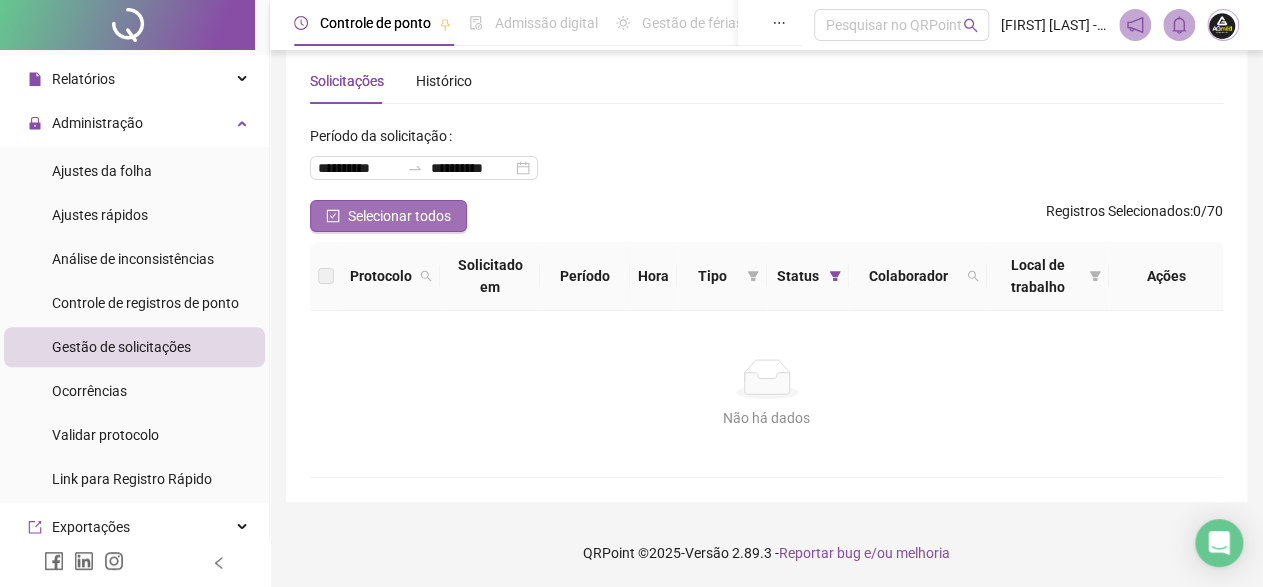 click on "Selecionar todos" at bounding box center (399, 216) 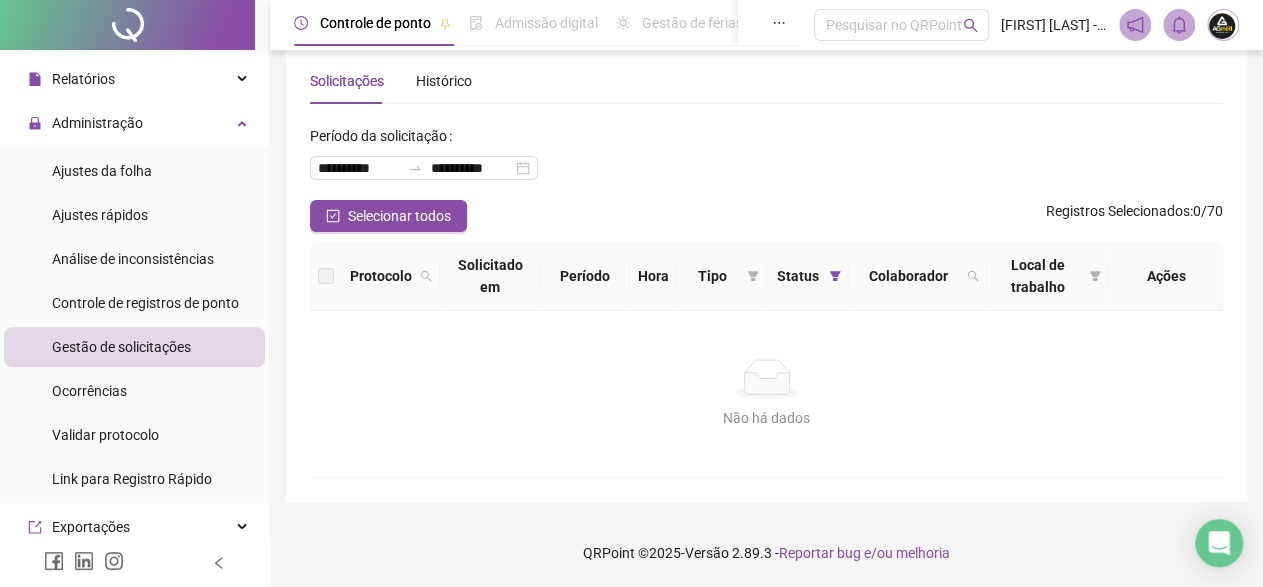 scroll, scrollTop: 0, scrollLeft: 0, axis: both 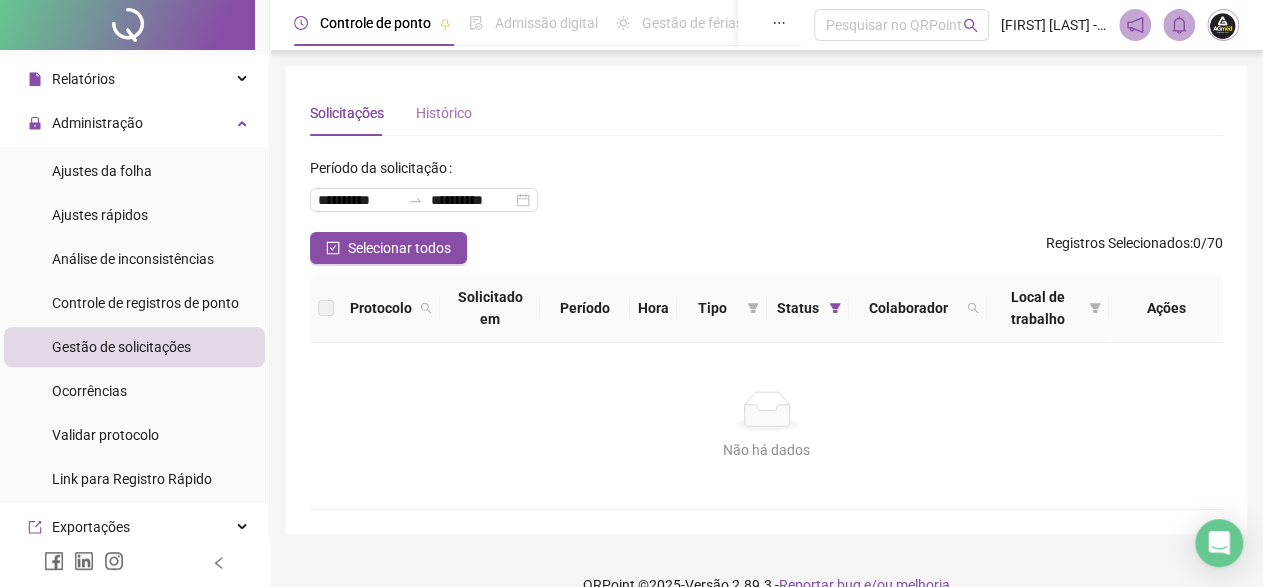 click on "Histórico" at bounding box center [444, 113] 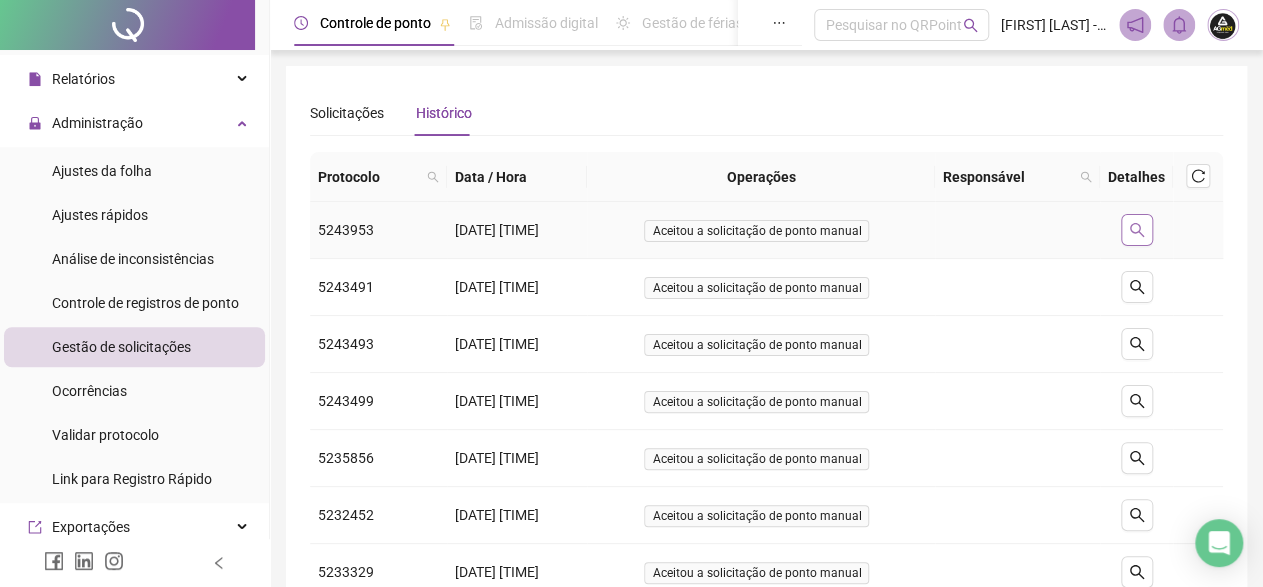 click 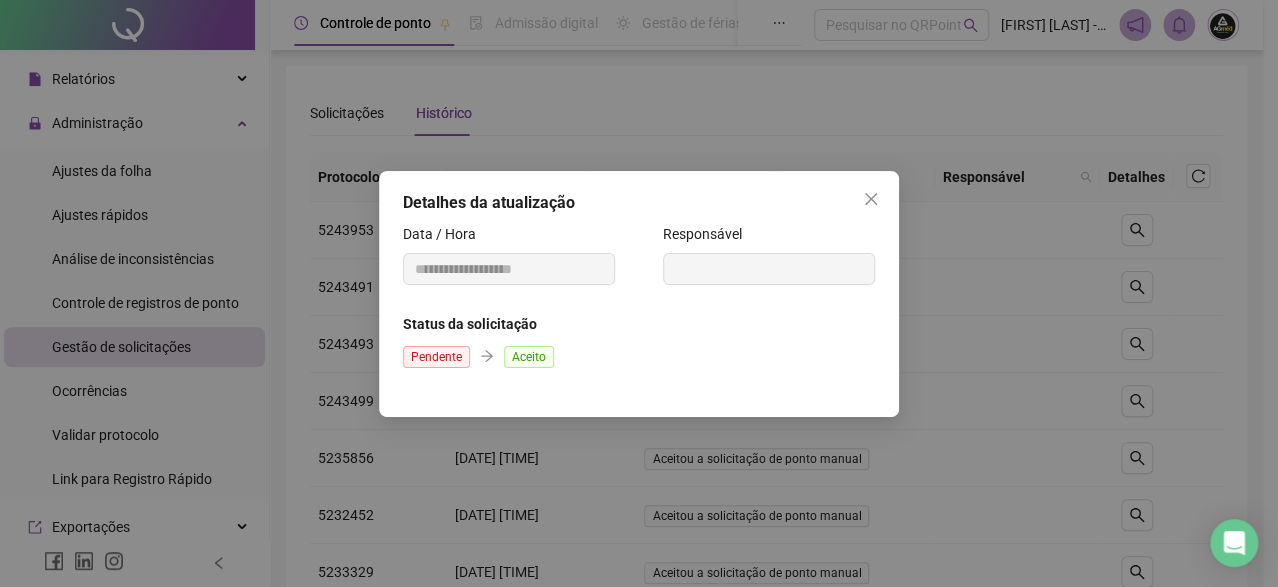 click on "Aceito" at bounding box center [529, 357] 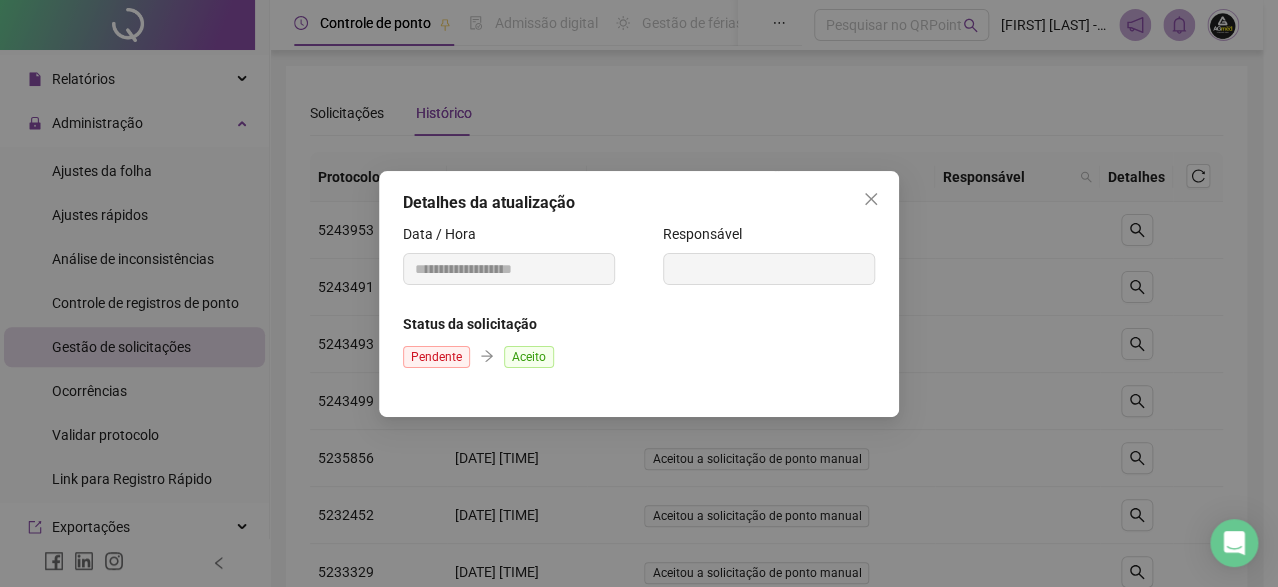 click 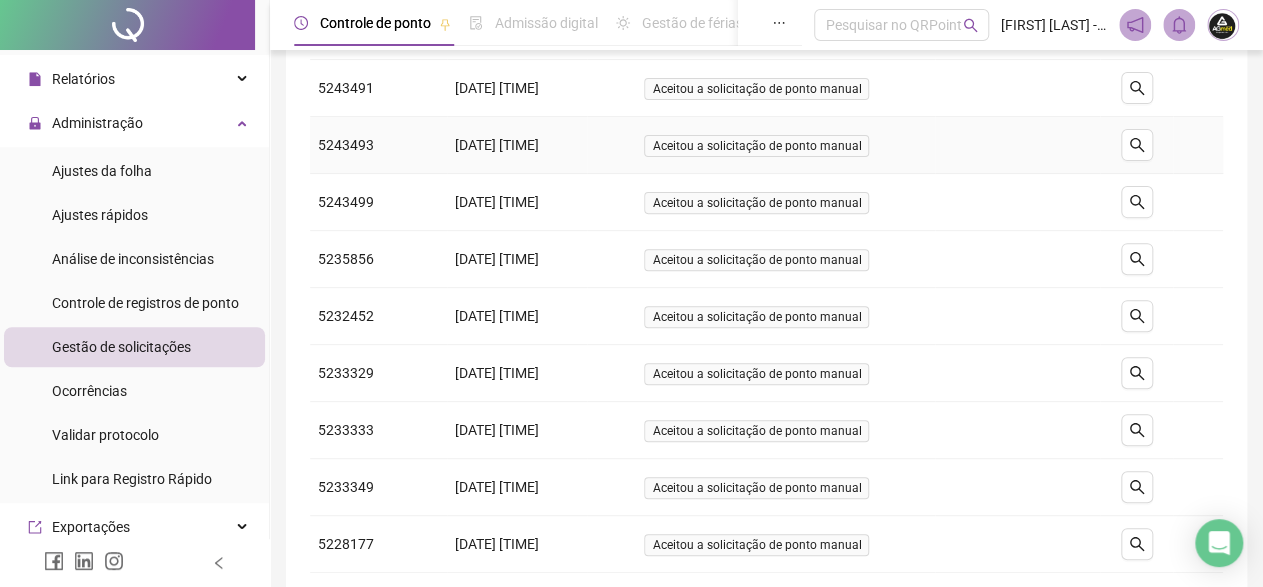 scroll, scrollTop: 350, scrollLeft: 0, axis: vertical 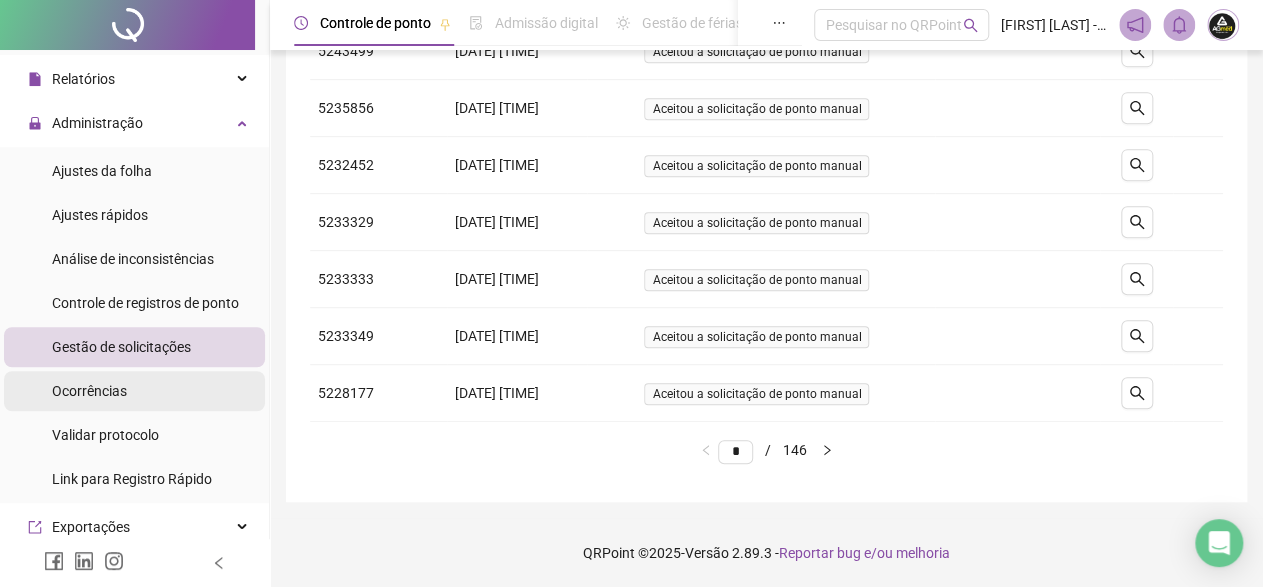 click on "Ocorrências" at bounding box center (89, 391) 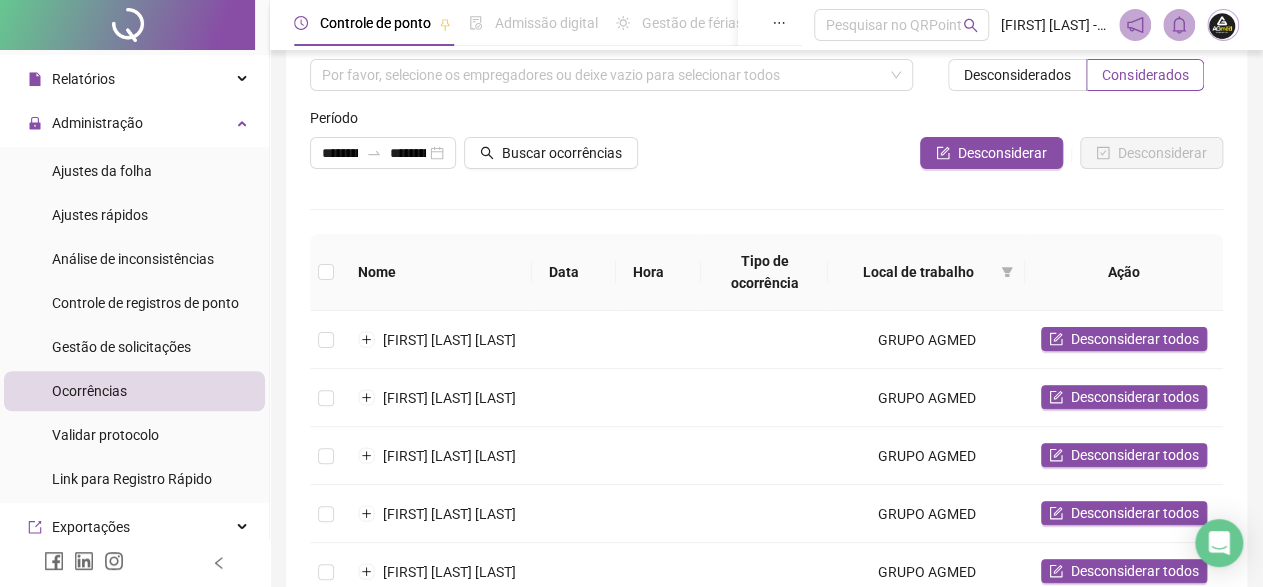 scroll, scrollTop: 343, scrollLeft: 0, axis: vertical 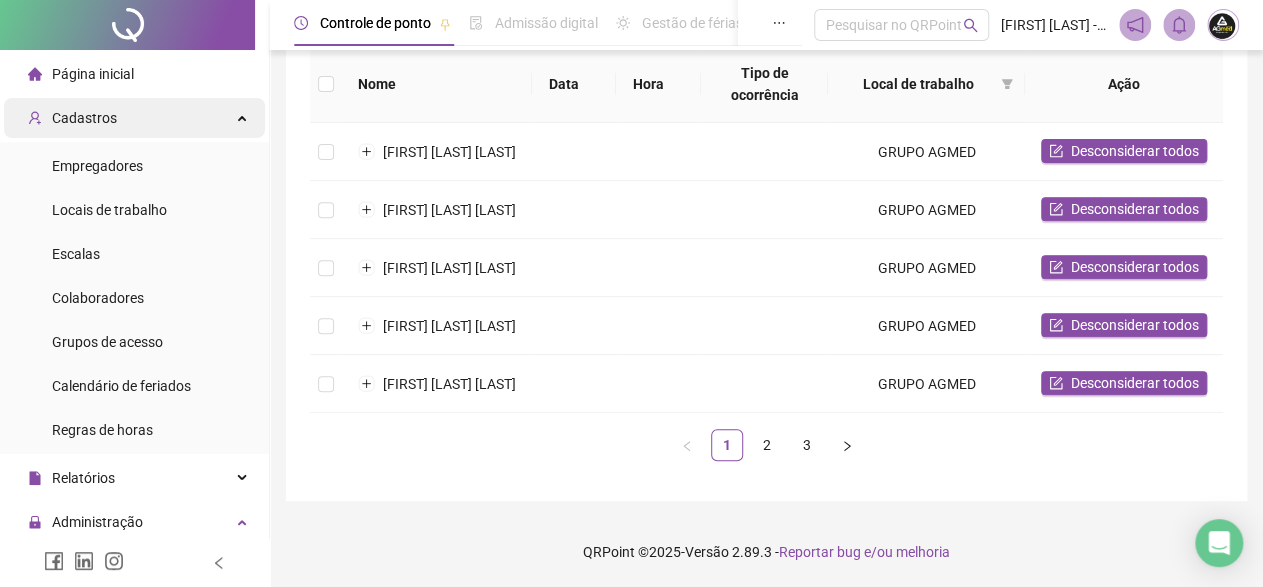 click on "Cadastros" at bounding box center (84, 118) 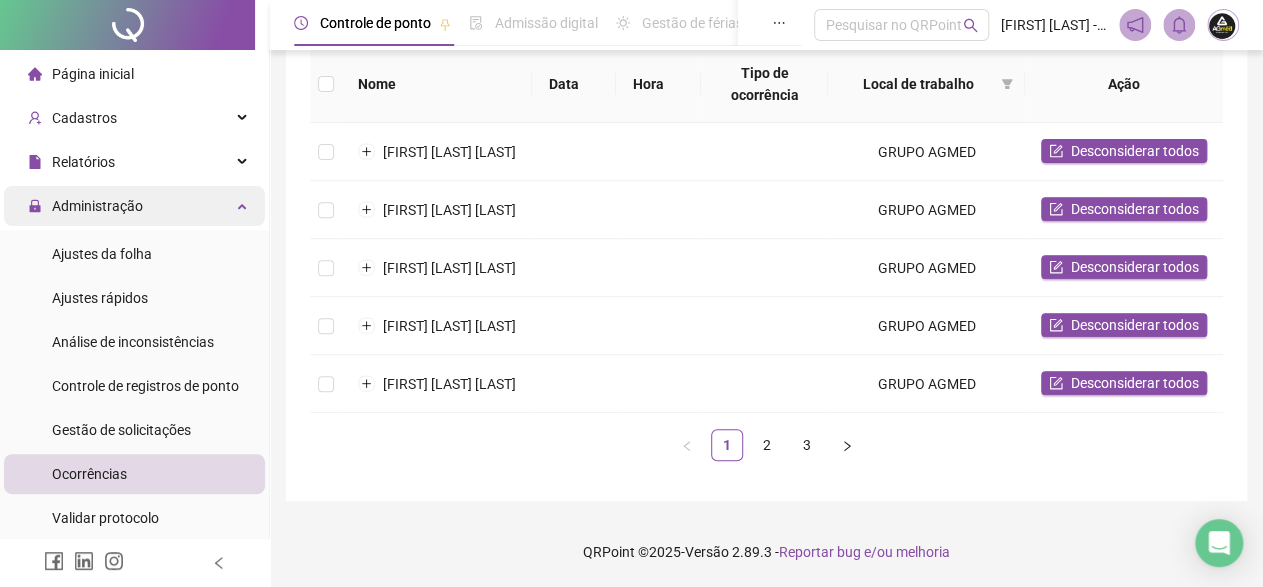 click on "Administração" at bounding box center (97, 206) 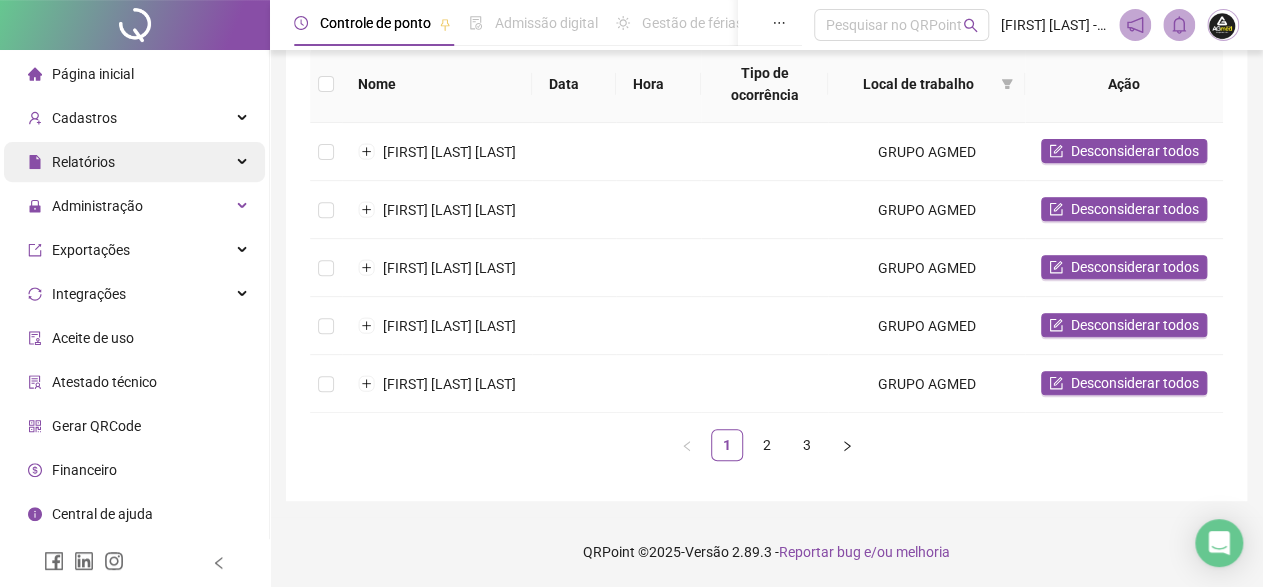 click on "Relatórios" at bounding box center (71, 162) 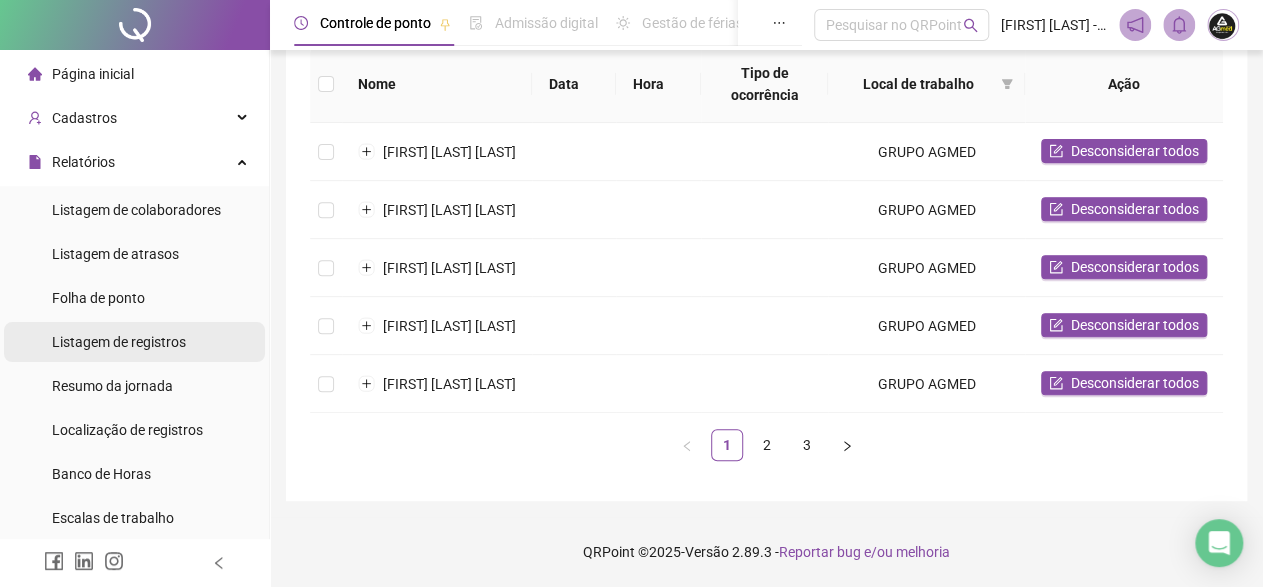 click on "Listagem de registros" at bounding box center (119, 342) 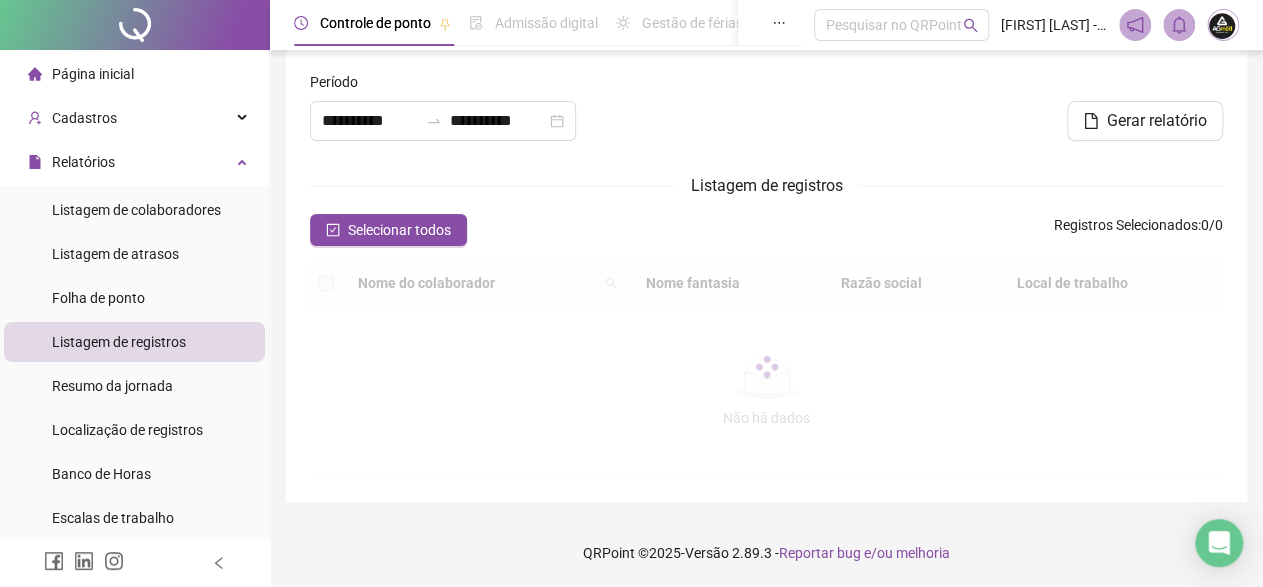 scroll, scrollTop: 343, scrollLeft: 0, axis: vertical 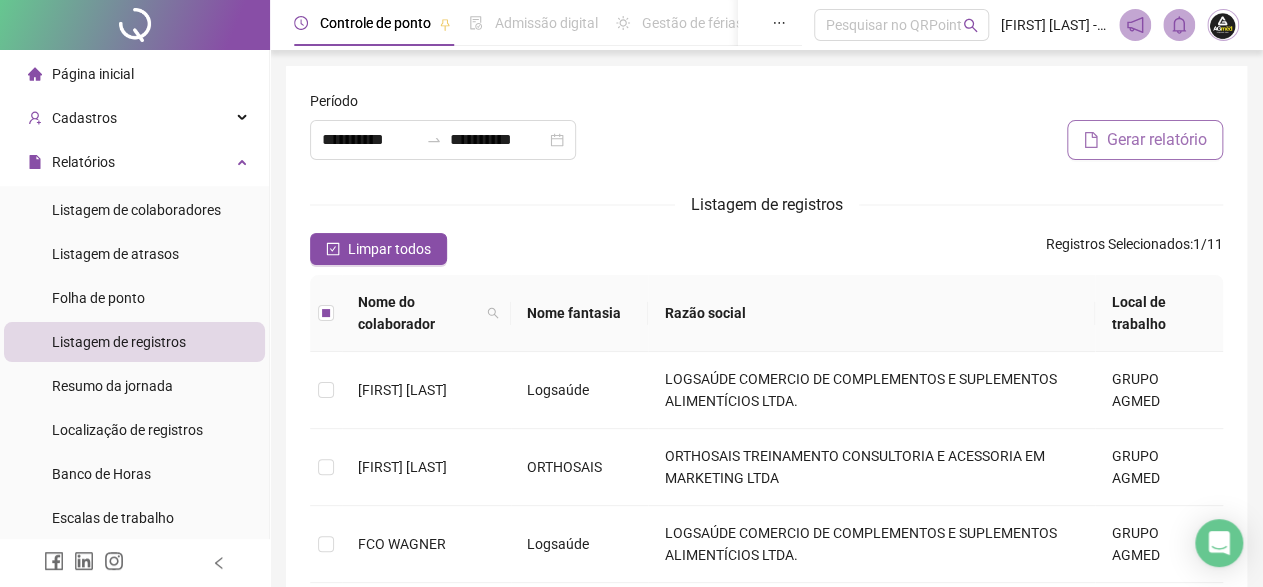 click on "Gerar relatório" at bounding box center (1157, 140) 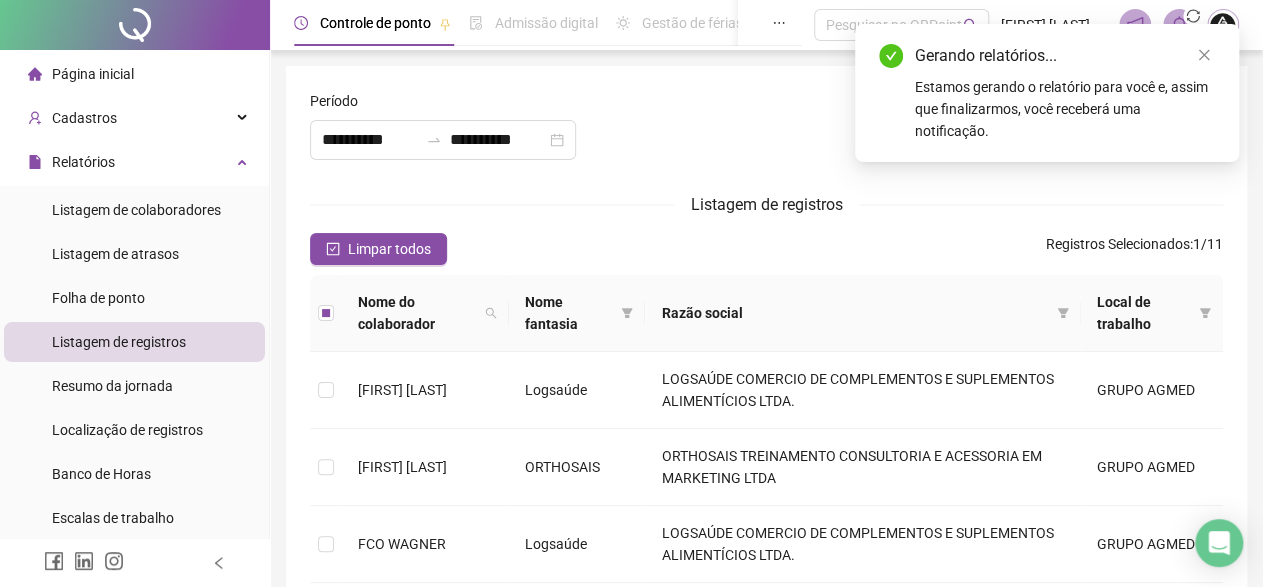 click on "Estamos gerando o relatório para você e, assim que finalizarmos, você receberá uma notificação." at bounding box center (1065, 109) 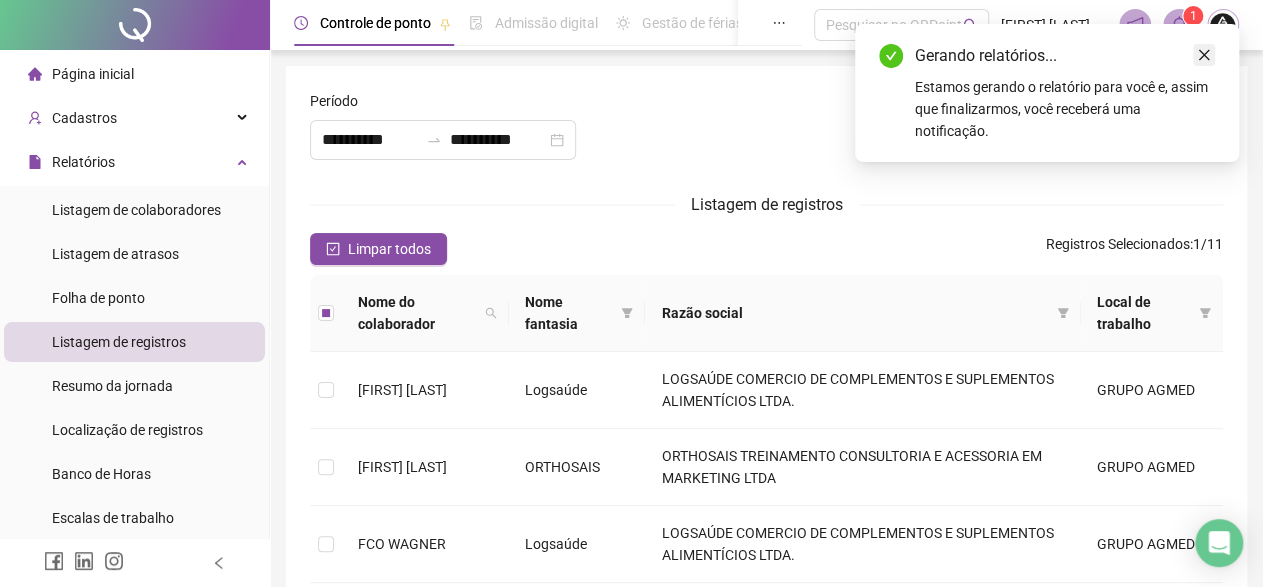 click 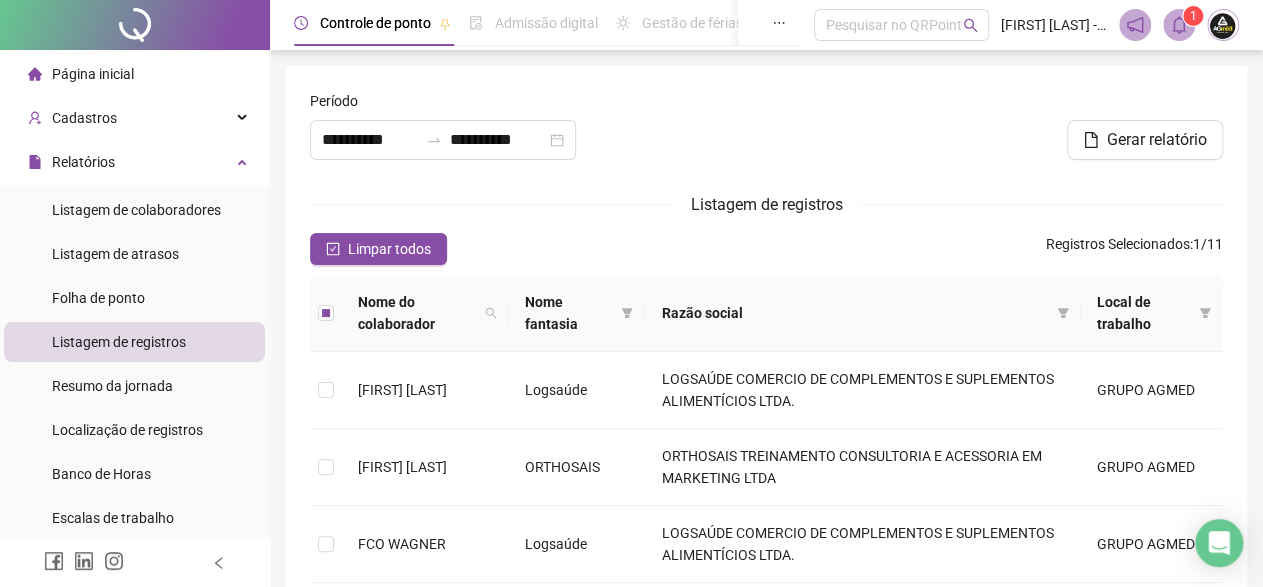 click 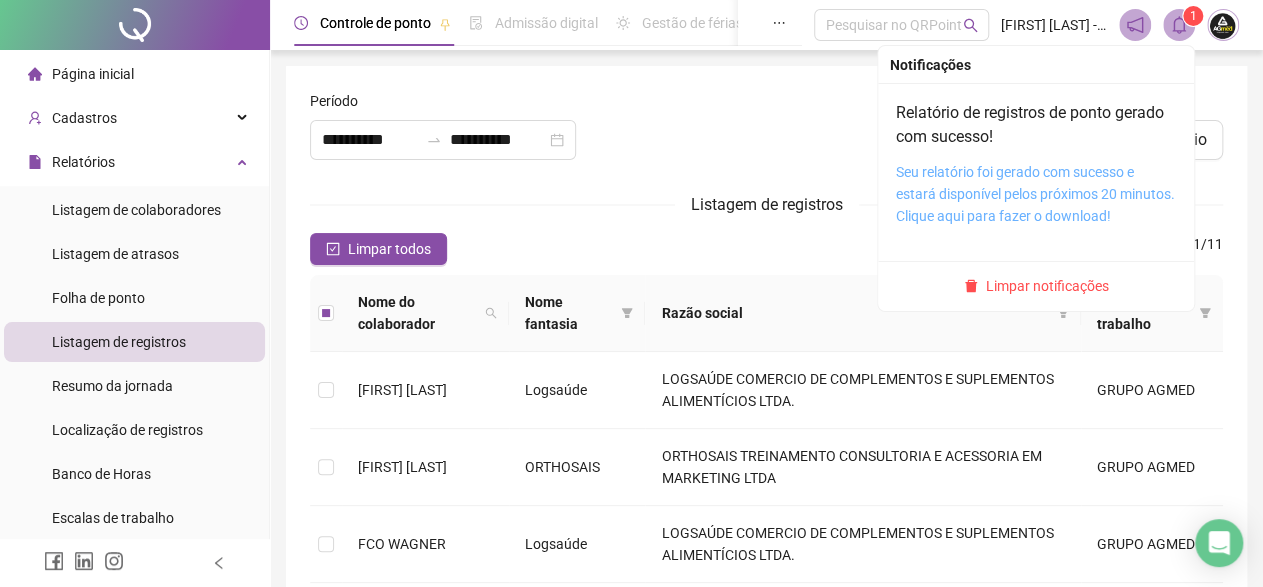 click on "Seu relatório foi gerado com sucesso e estará disponível pelos próximos 20 minutos.
Clique aqui para fazer o download!" at bounding box center (1035, 194) 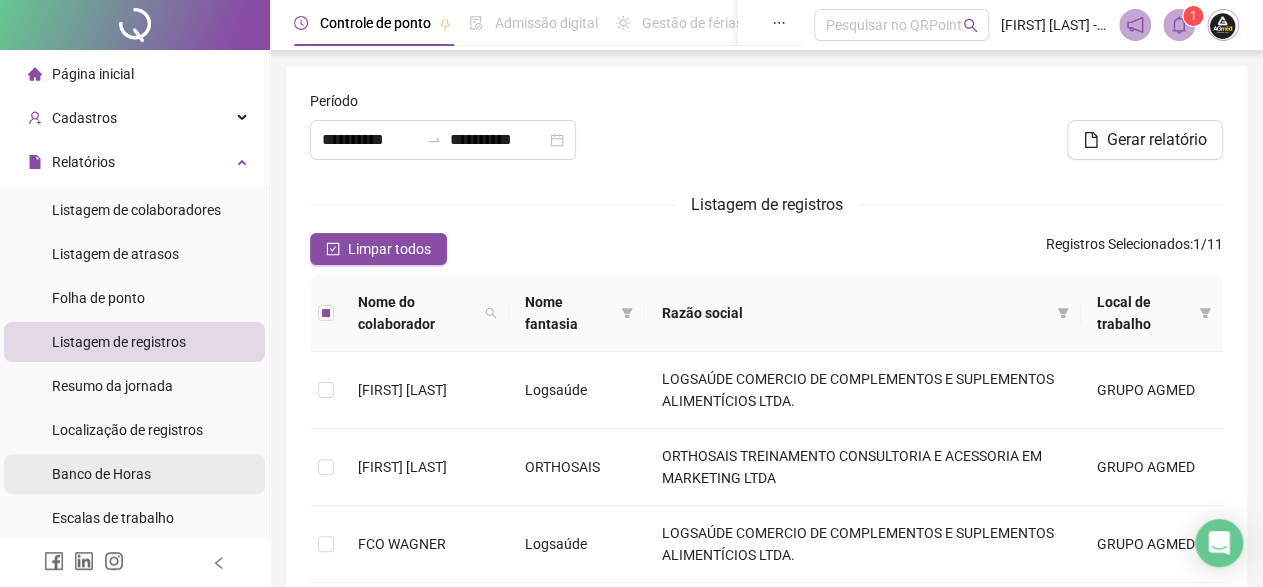 scroll, scrollTop: 99, scrollLeft: 0, axis: vertical 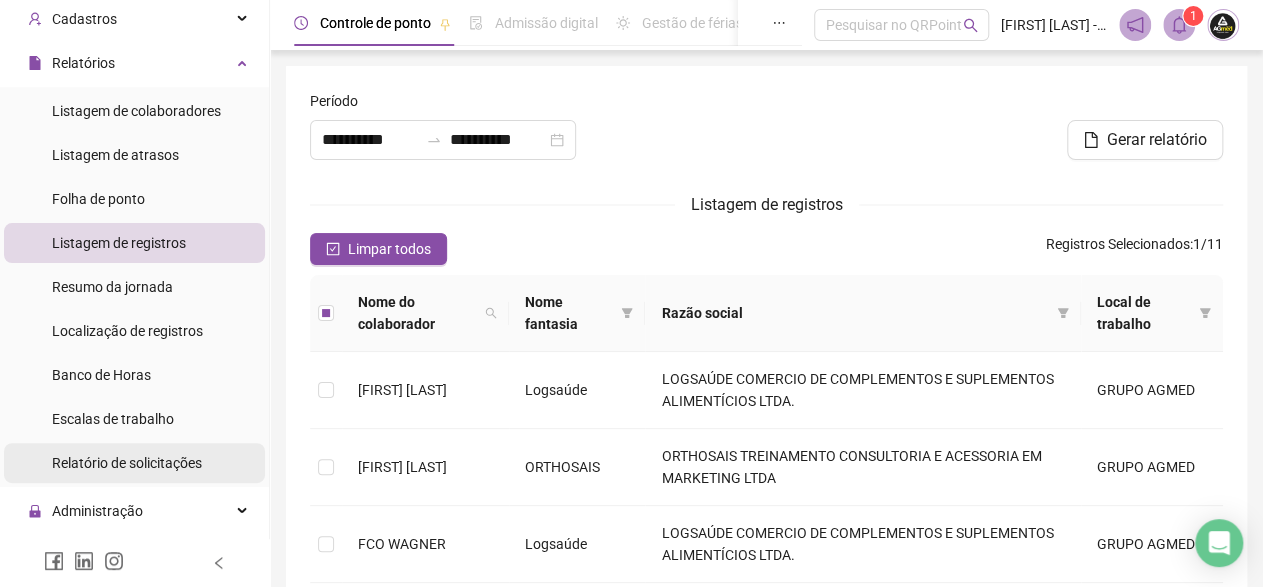 click on "Relatório de solicitações" at bounding box center [127, 463] 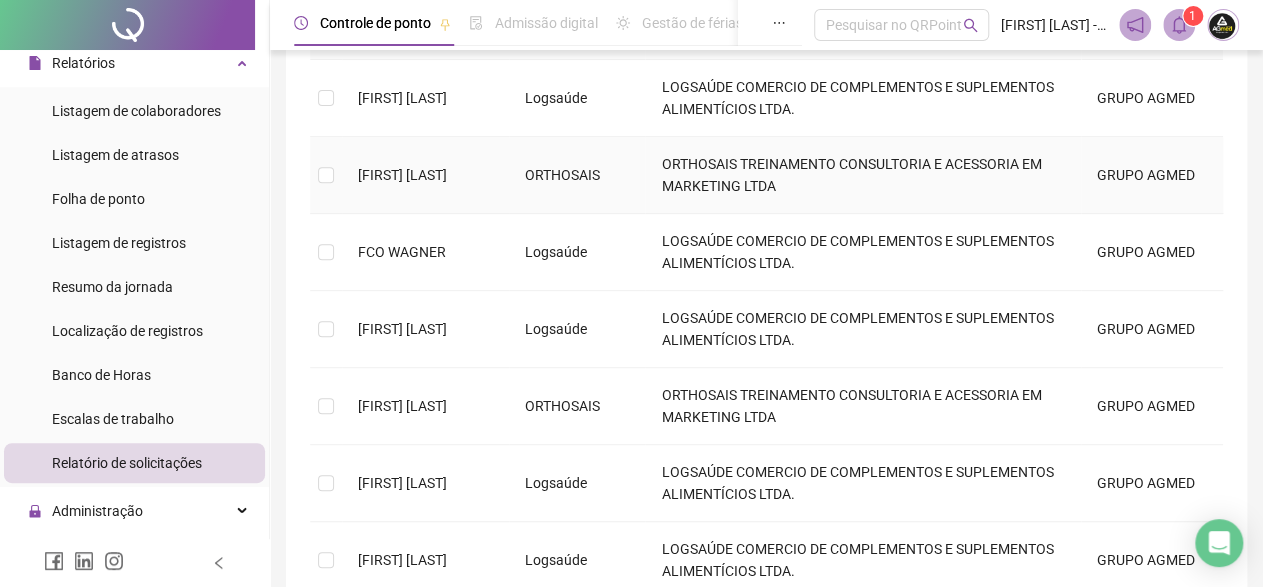 scroll, scrollTop: 399, scrollLeft: 0, axis: vertical 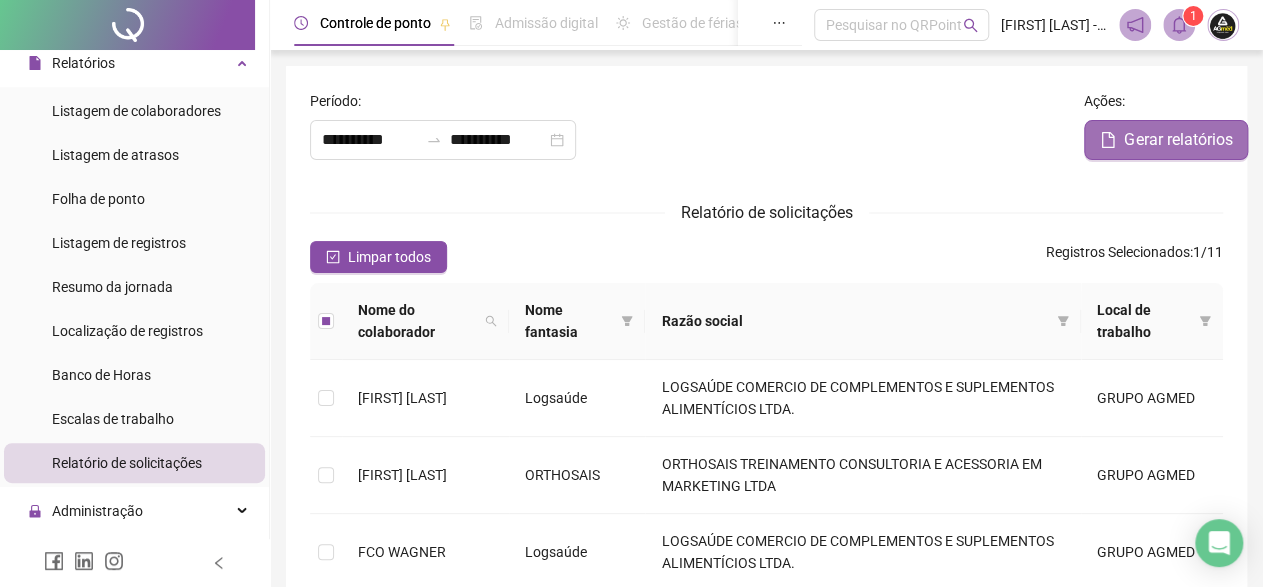 click on "Gerar relatórios" at bounding box center (1178, 140) 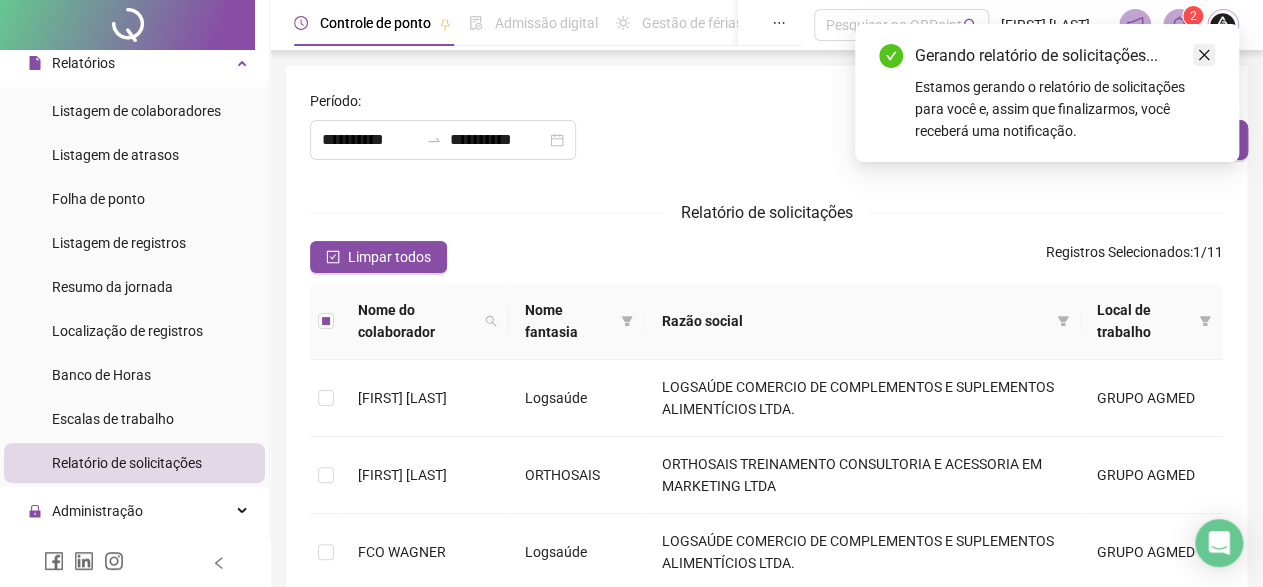 drag, startPoint x: 1206, startPoint y: 57, endPoint x: 1194, endPoint y: 46, distance: 16.27882 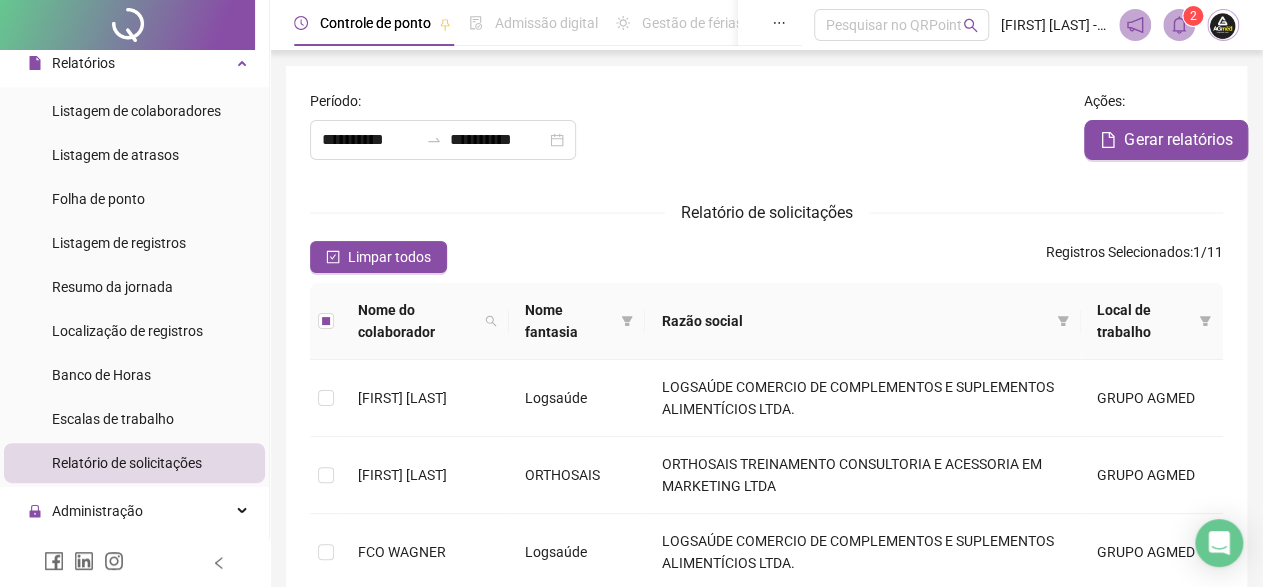 click on "2" at bounding box center (1193, 16) 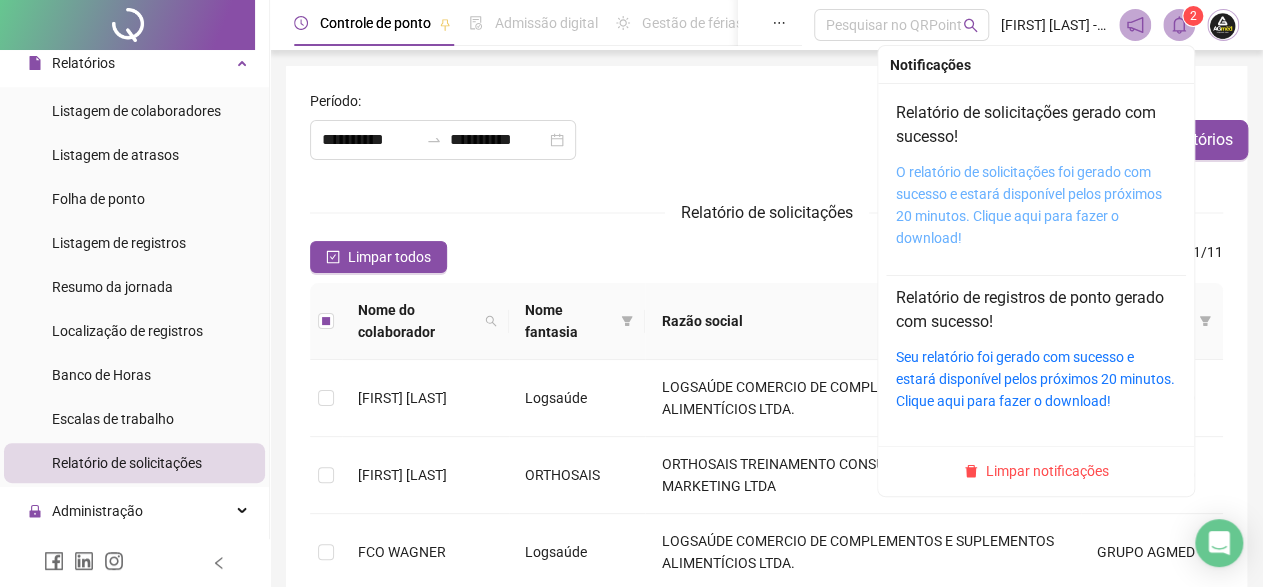 click on "O relatório de solicitações foi gerado com sucesso e estará disponível pelos próximos 20 minutos.
Clique aqui para fazer o download!" at bounding box center (1029, 205) 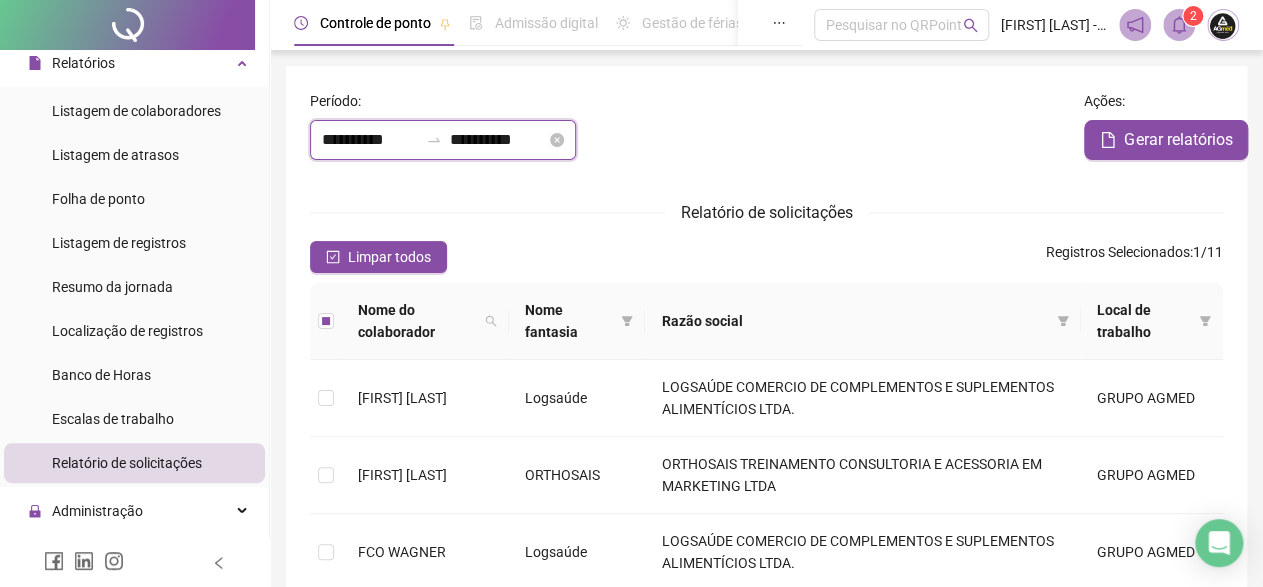 click on "**********" at bounding box center (370, 140) 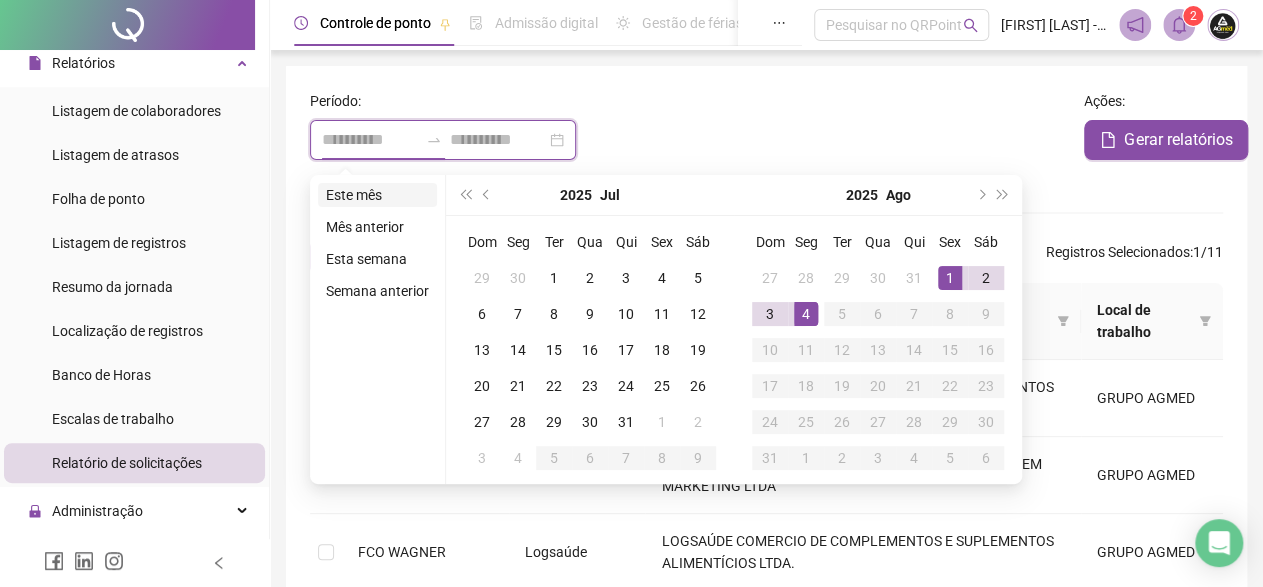 type on "**********" 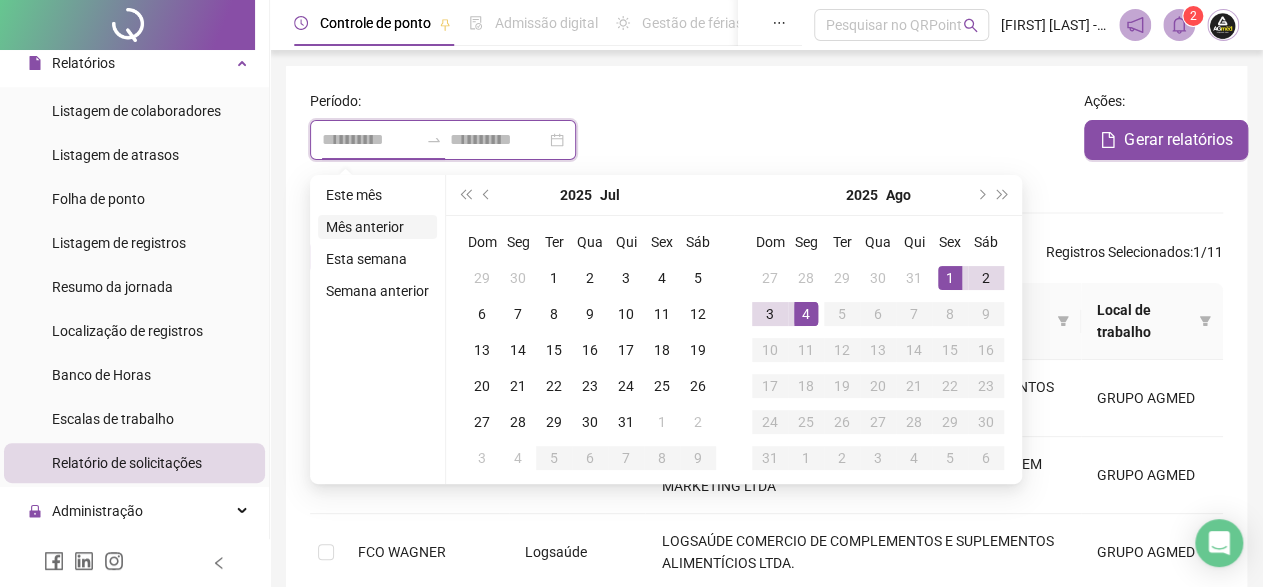 type on "**********" 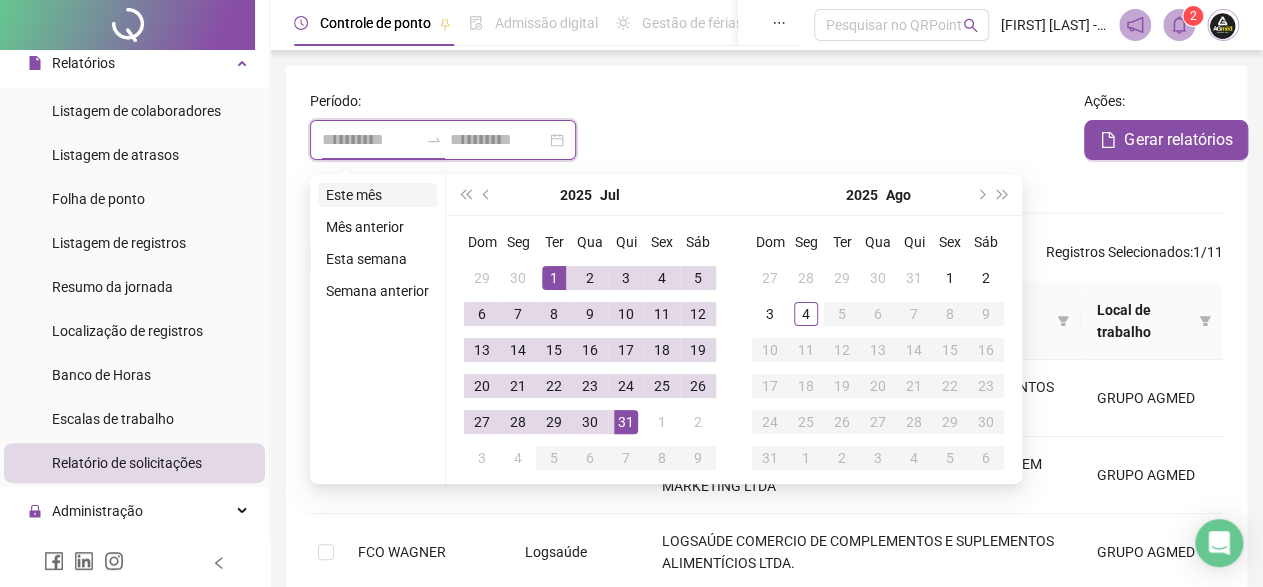 type on "**********" 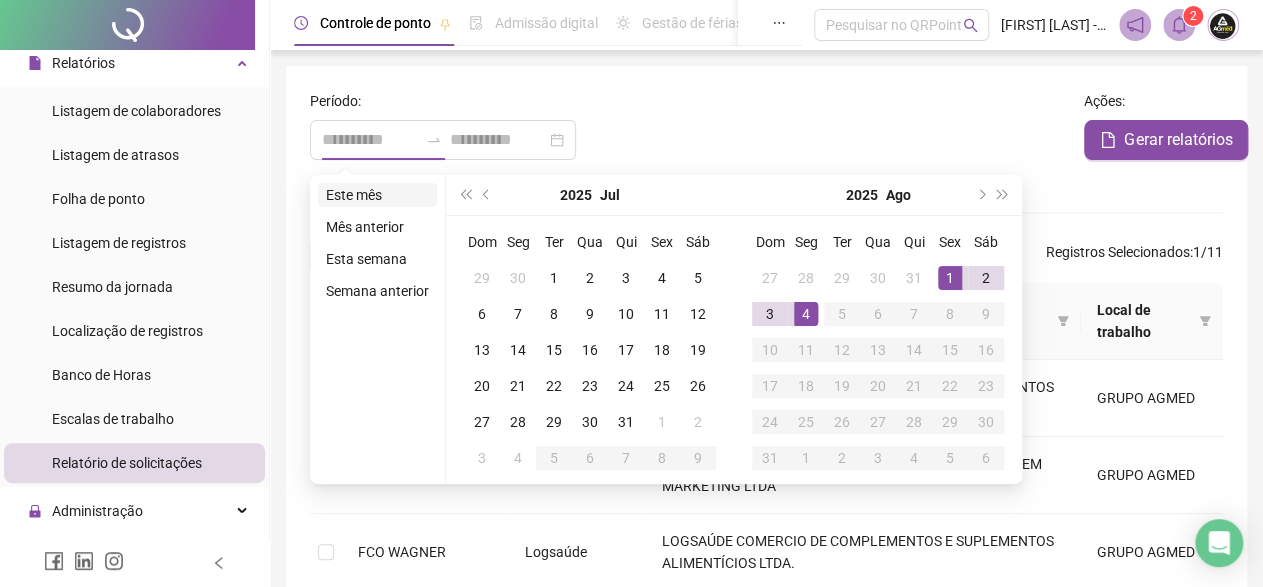 click on "Este mês" at bounding box center (377, 195) 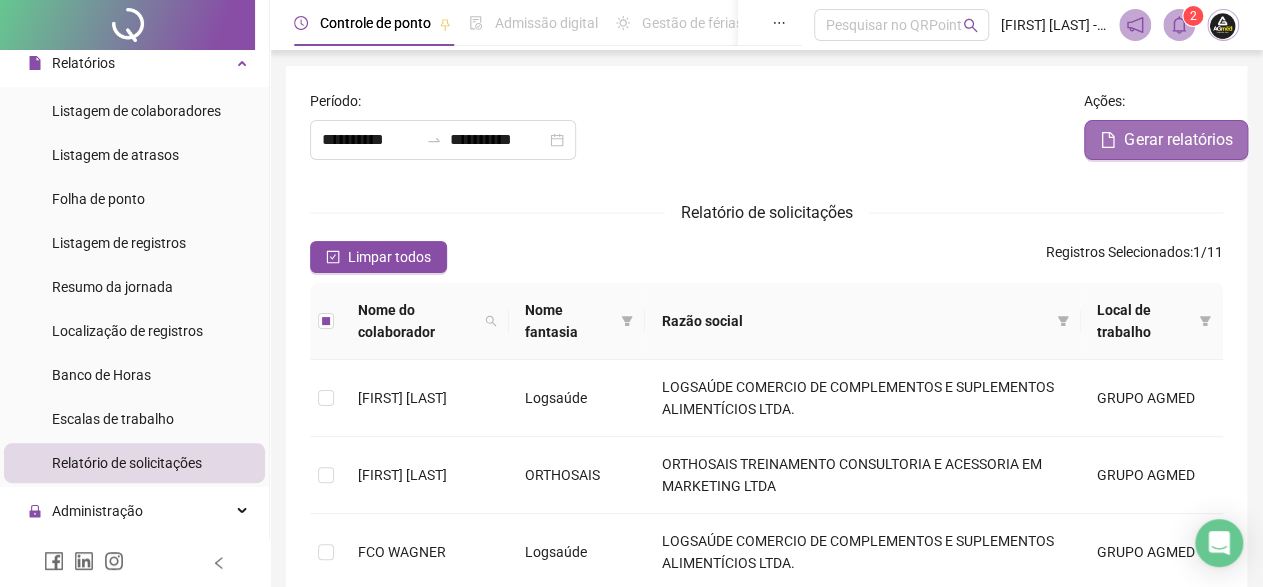 click on "Gerar relatórios" at bounding box center (1178, 140) 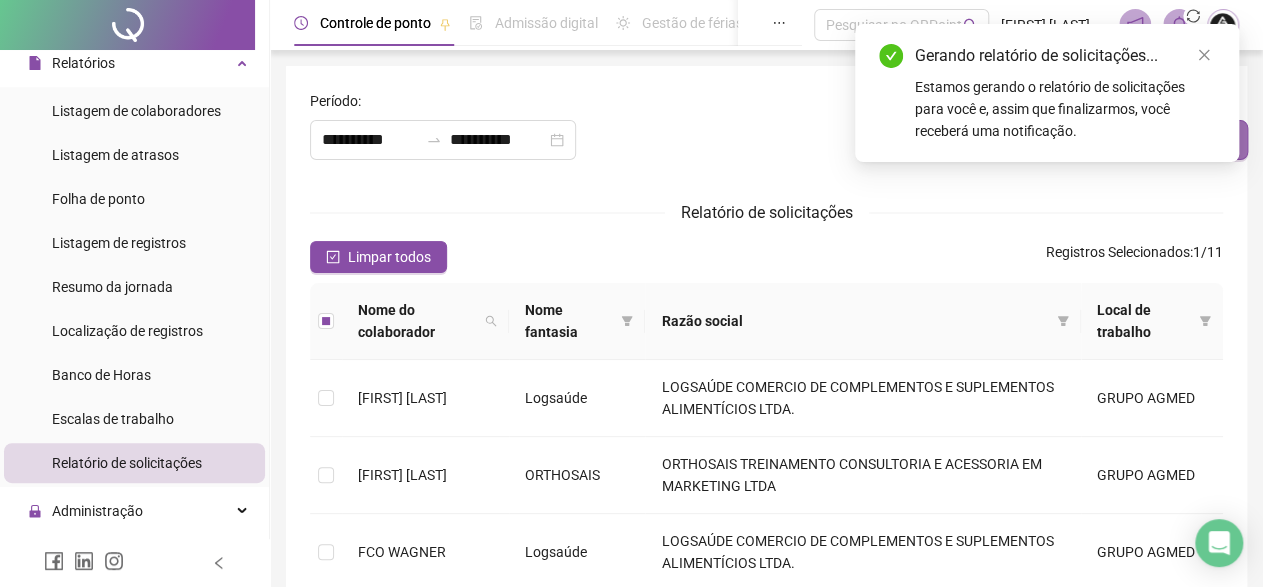 type on "**********" 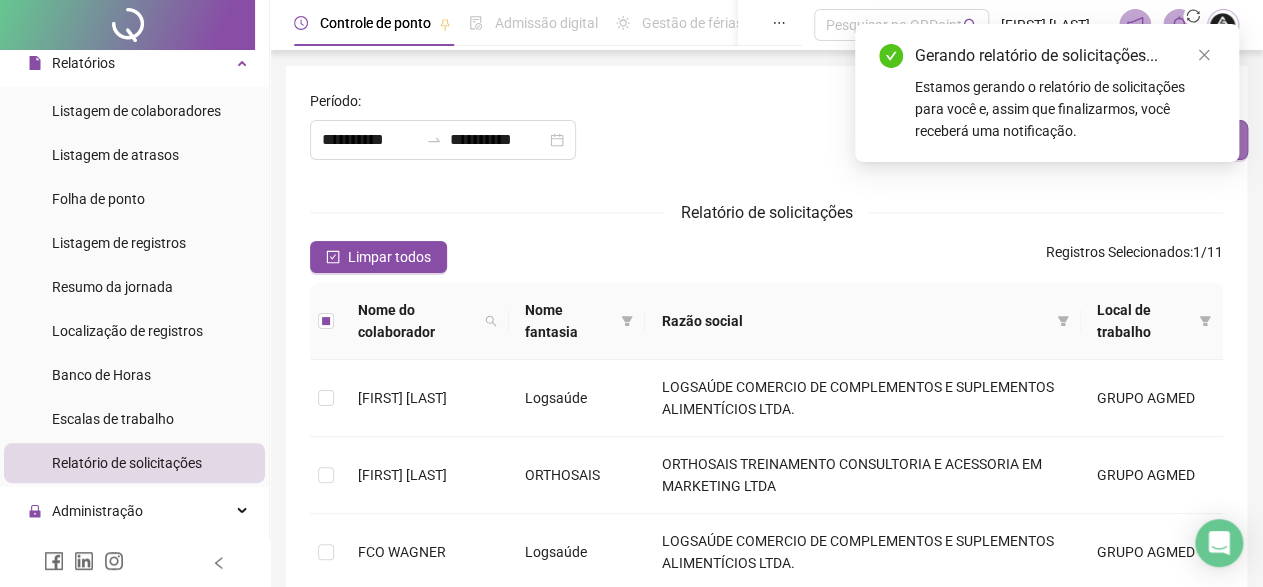 type on "**********" 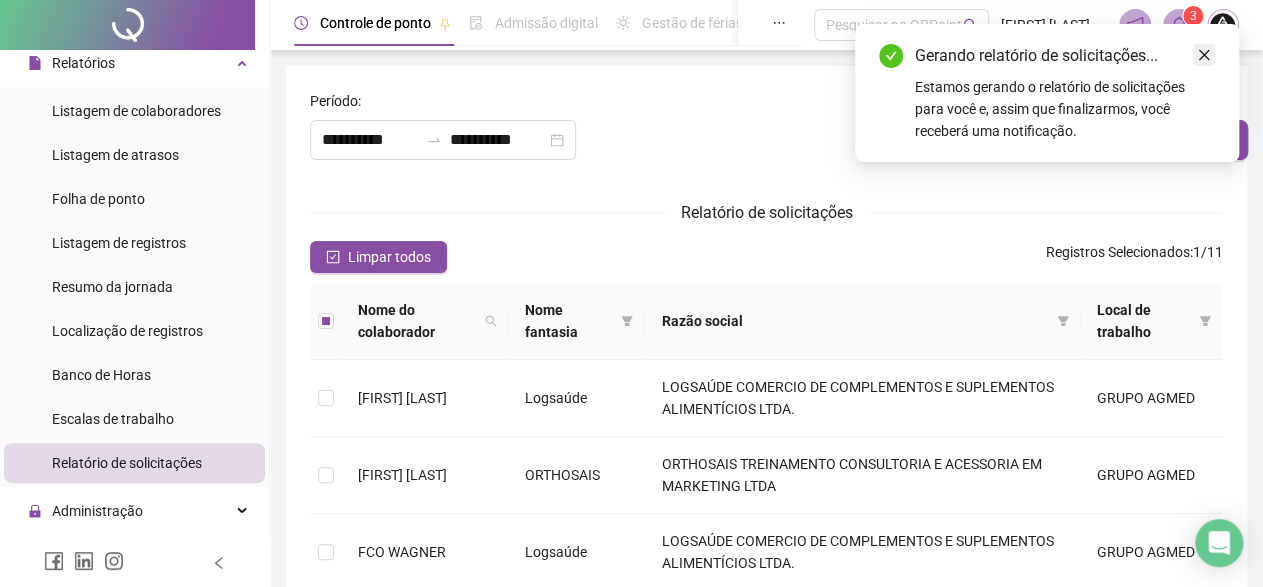 click 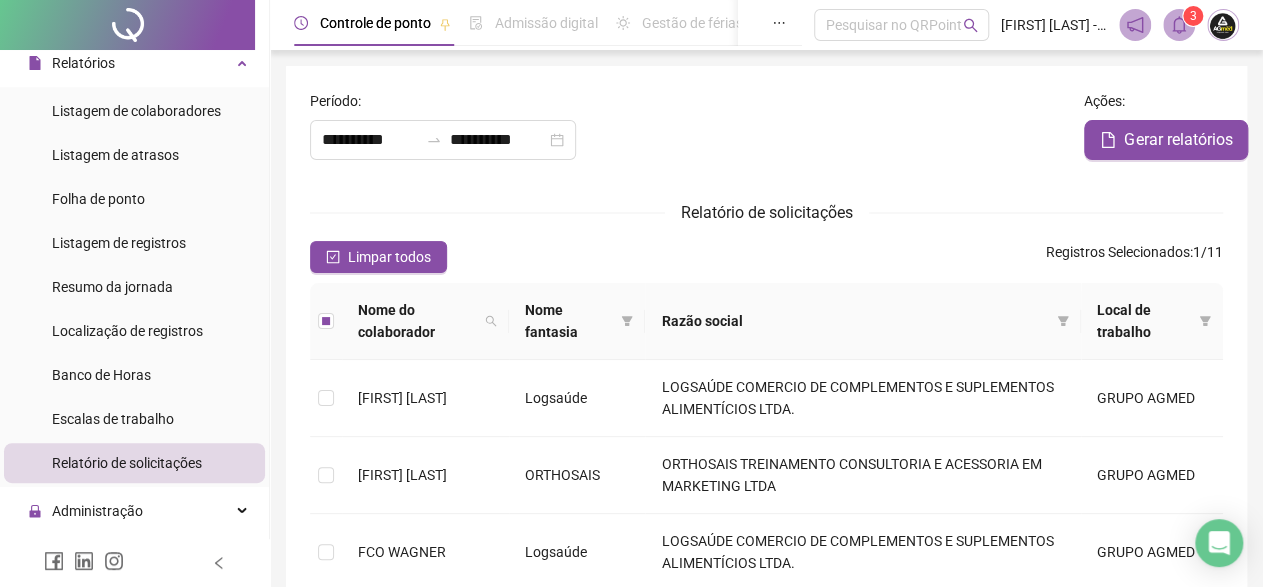 click 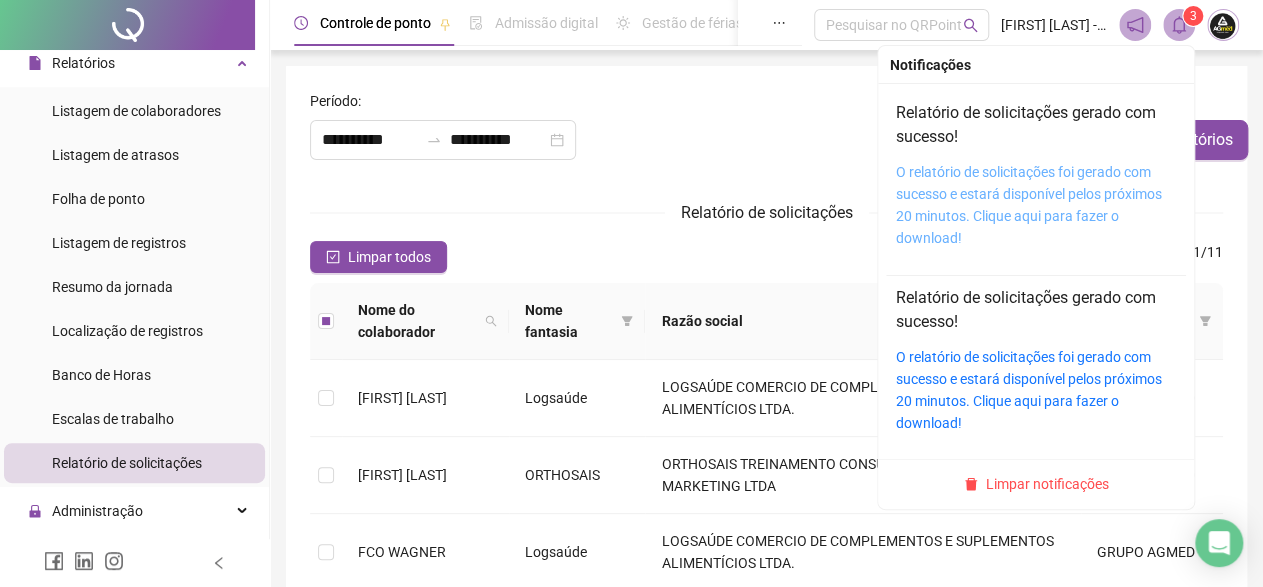 click on "O relatório de solicitações foi gerado com sucesso e estará disponível pelos próximos 20 minutos.
Clique aqui para fazer o download!" at bounding box center [1029, 205] 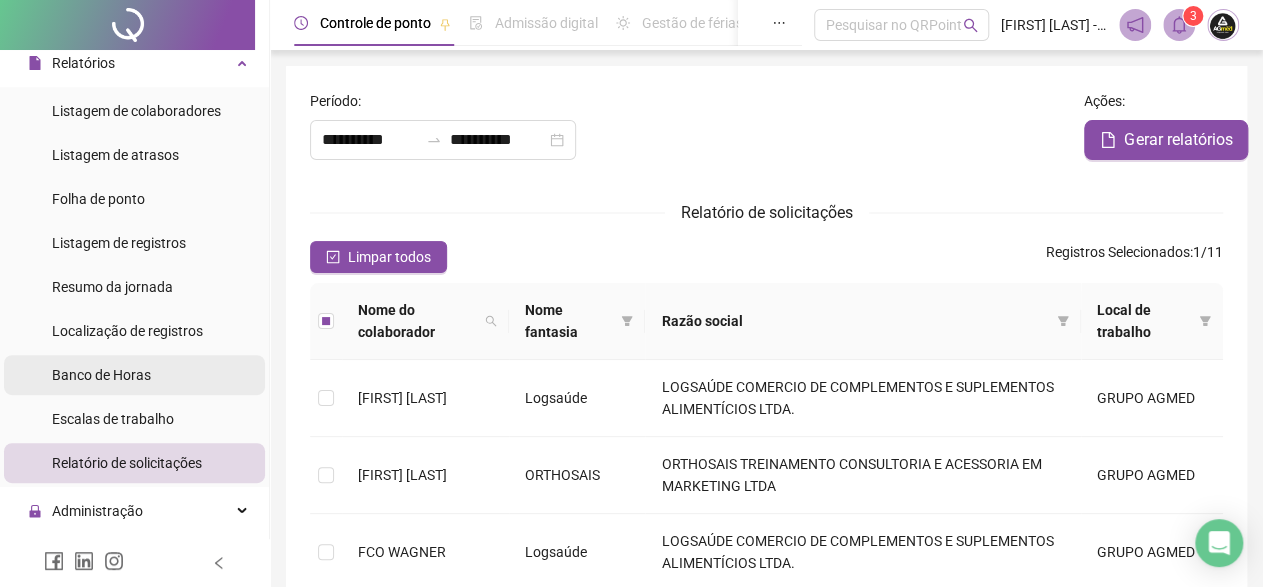 click on "Banco de Horas" at bounding box center [101, 375] 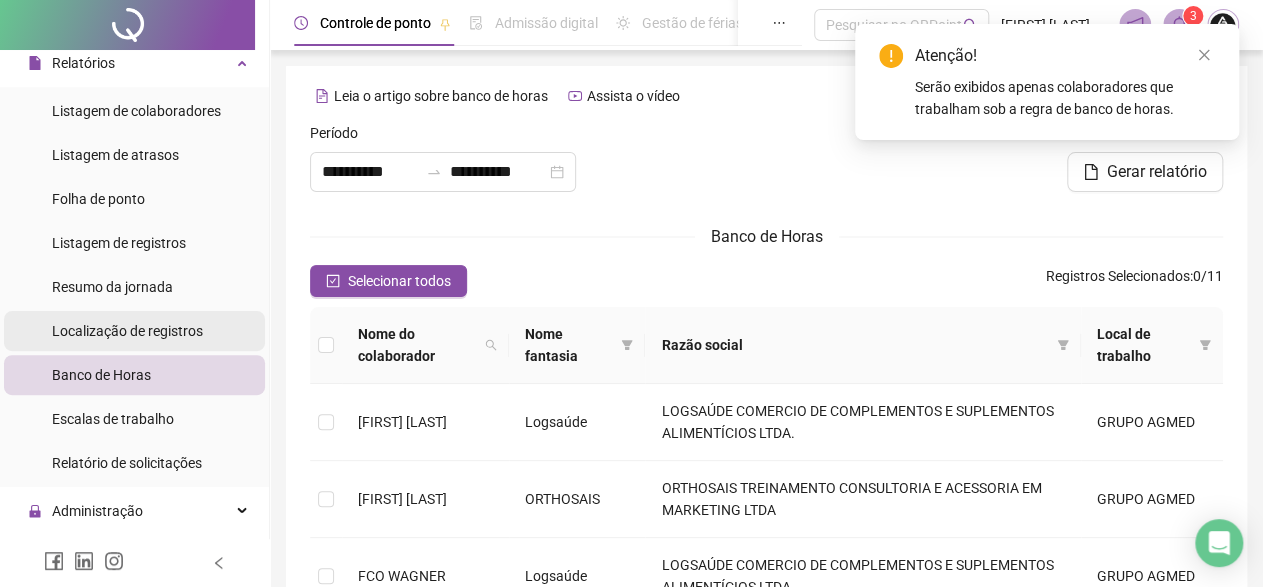 click on "Localização de registros" at bounding box center (127, 331) 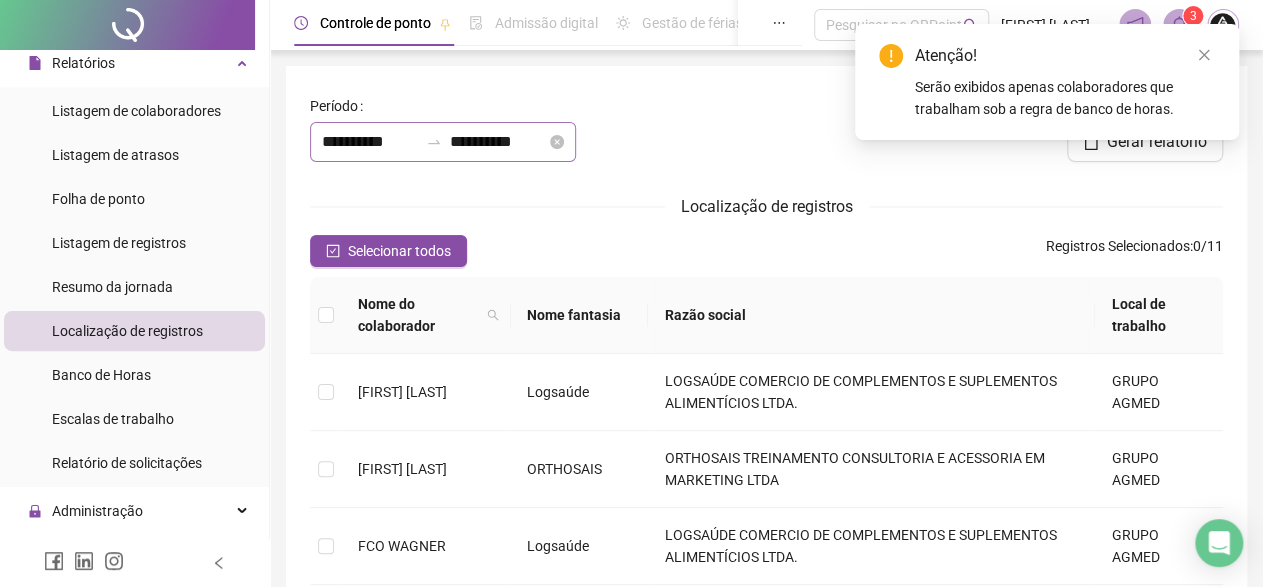 click 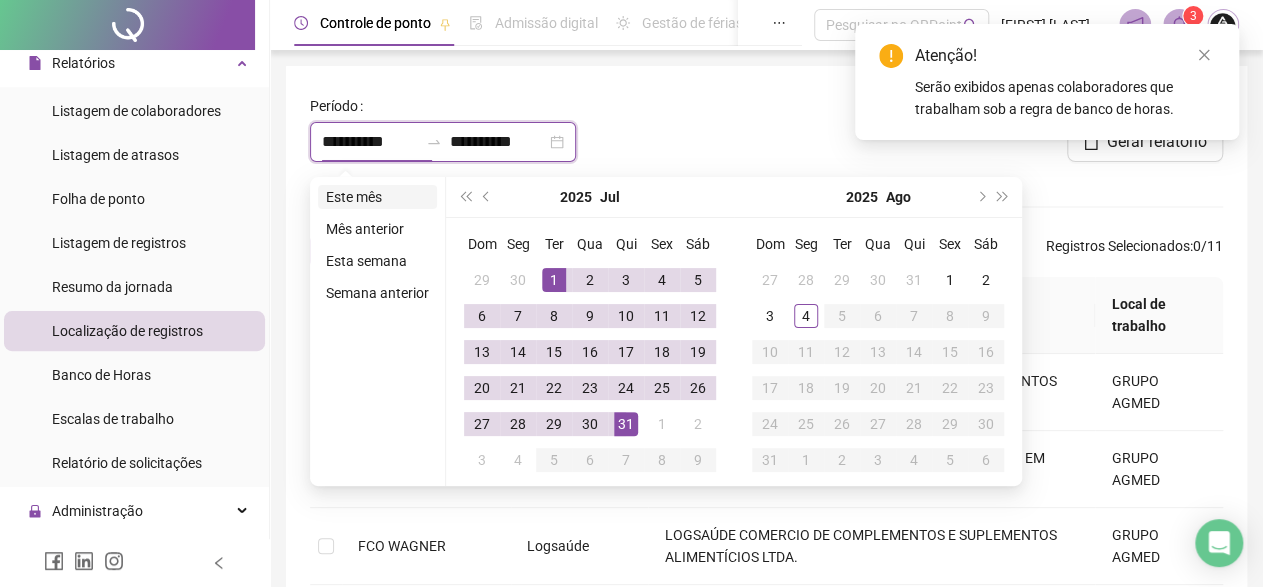 type on "**********" 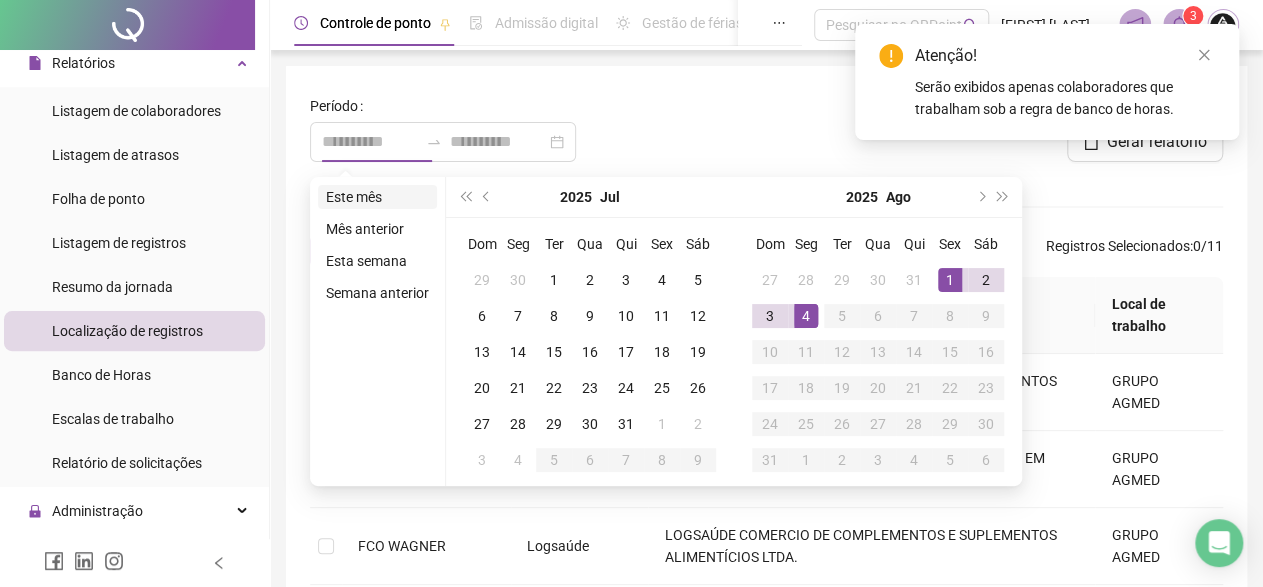 click on "Este mês" at bounding box center [377, 197] 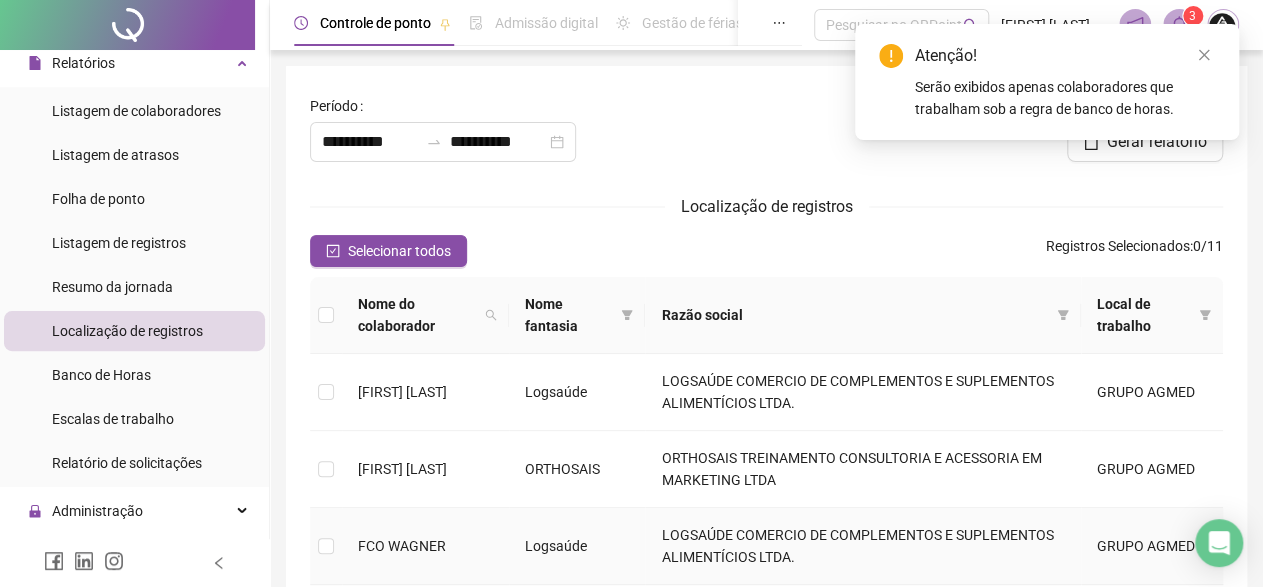 scroll, scrollTop: 300, scrollLeft: 0, axis: vertical 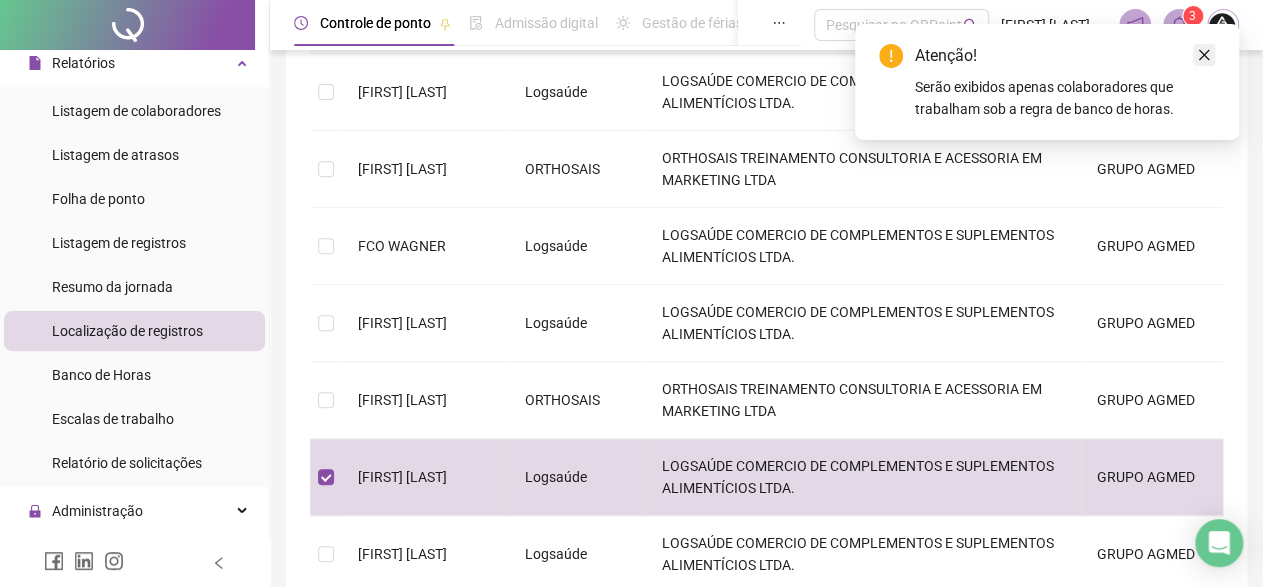 click 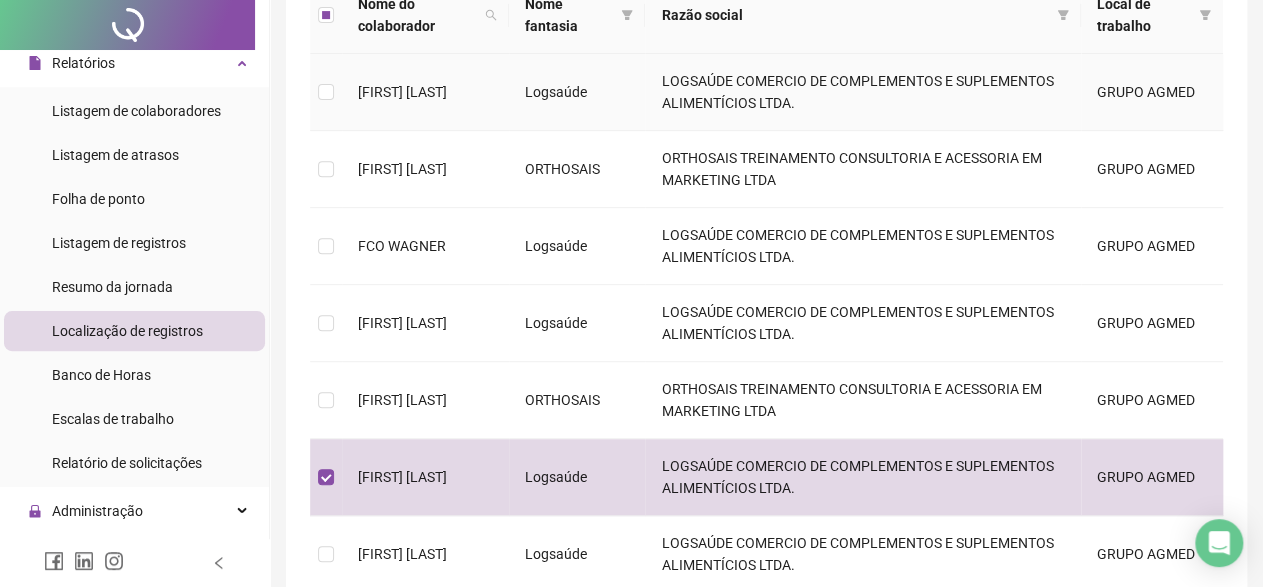 scroll, scrollTop: 0, scrollLeft: 0, axis: both 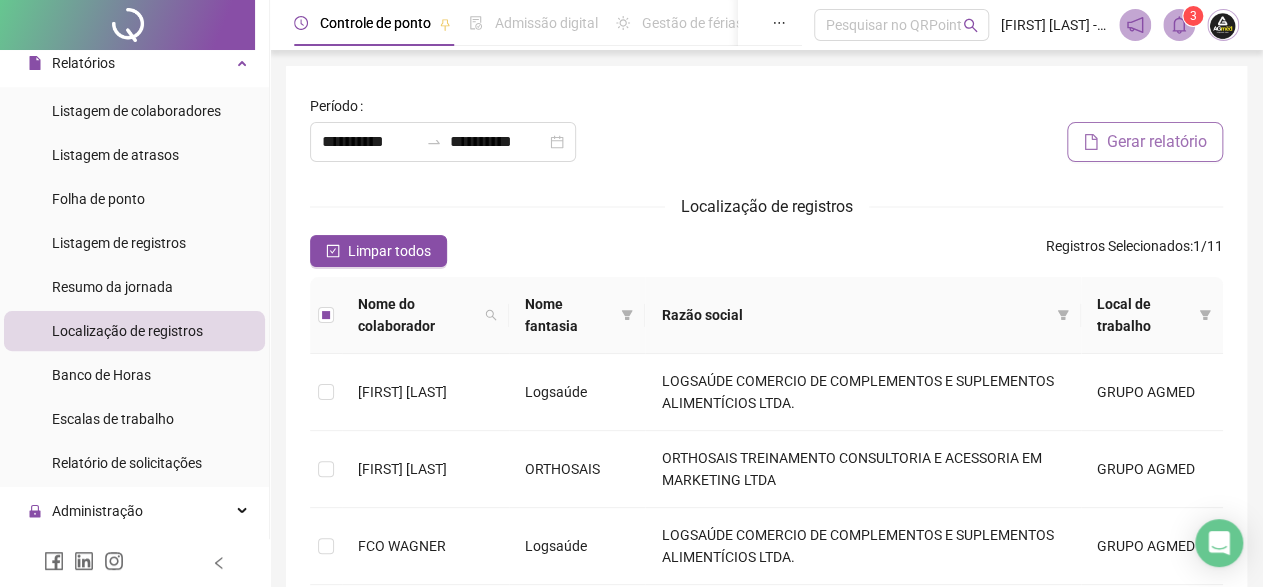 click on "Gerar relatório" at bounding box center (1157, 142) 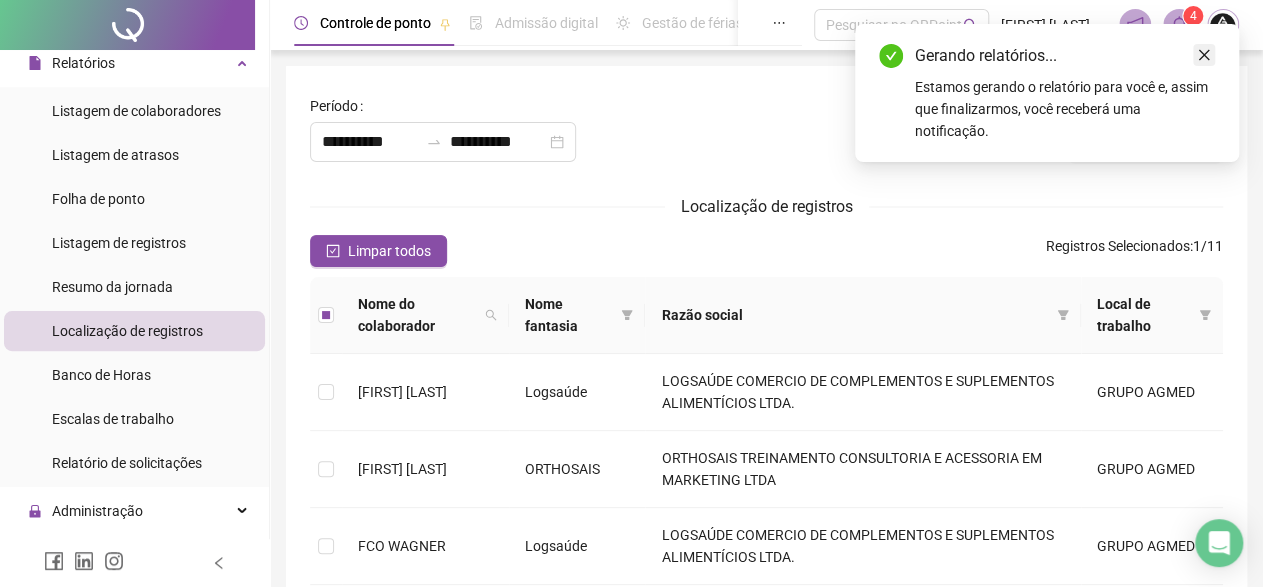 click 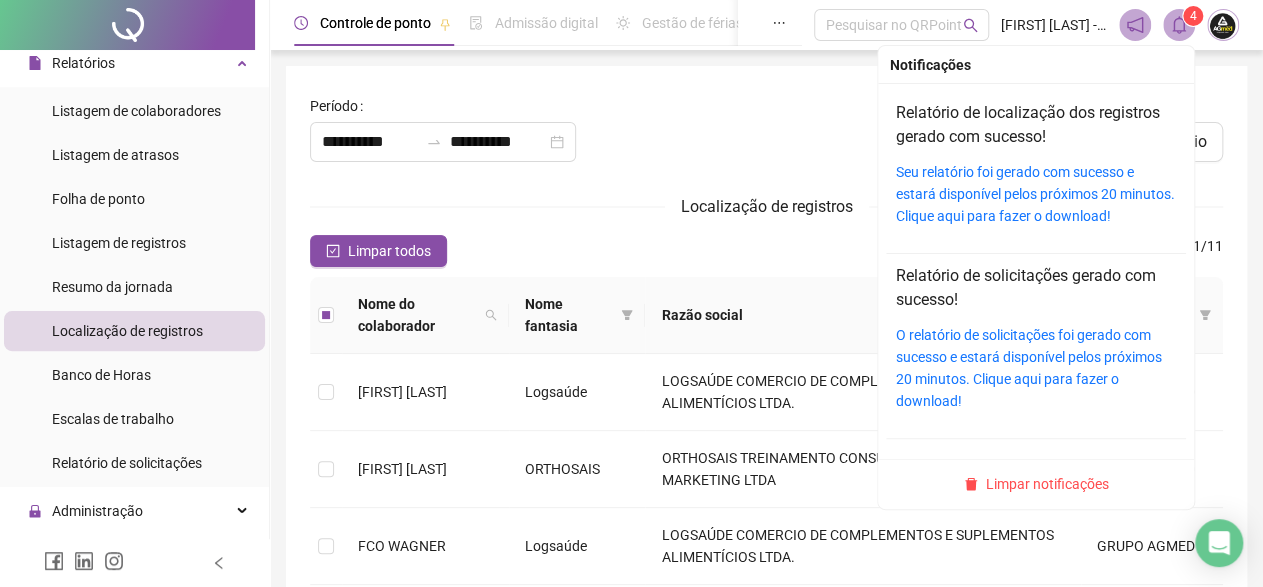 click at bounding box center [1179, 25] 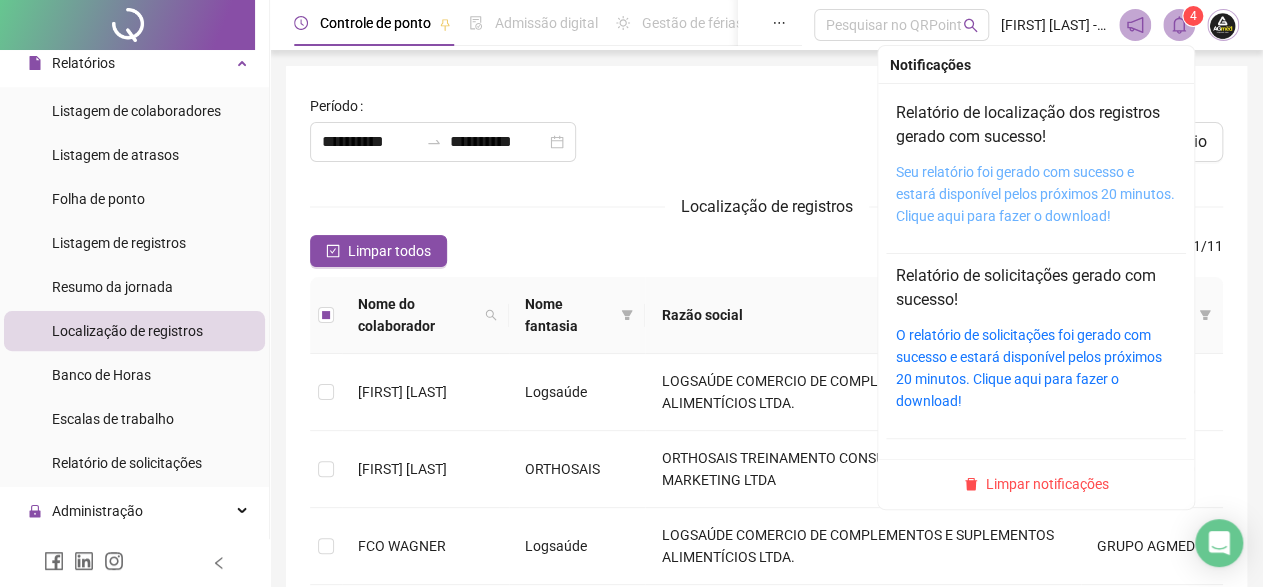 click on "Seu relatório foi gerado com sucesso e estará disponível pelos próximos 20 minutos.
Clique aqui para fazer o download!" at bounding box center [1035, 194] 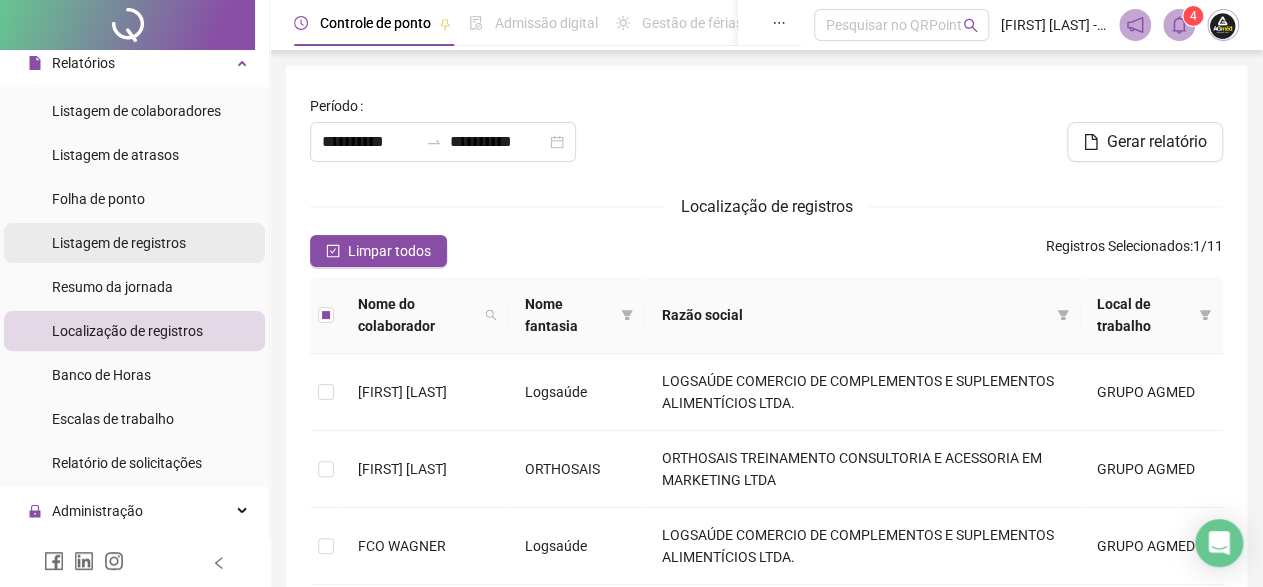 click on "Listagem de registros" at bounding box center [119, 243] 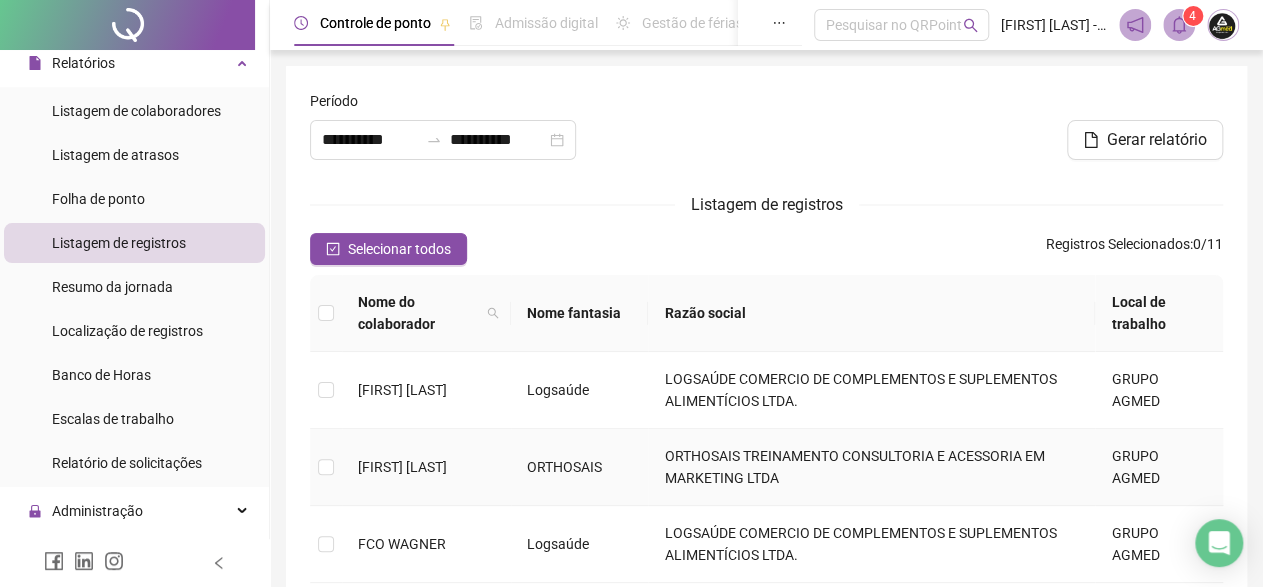 scroll, scrollTop: 199, scrollLeft: 0, axis: vertical 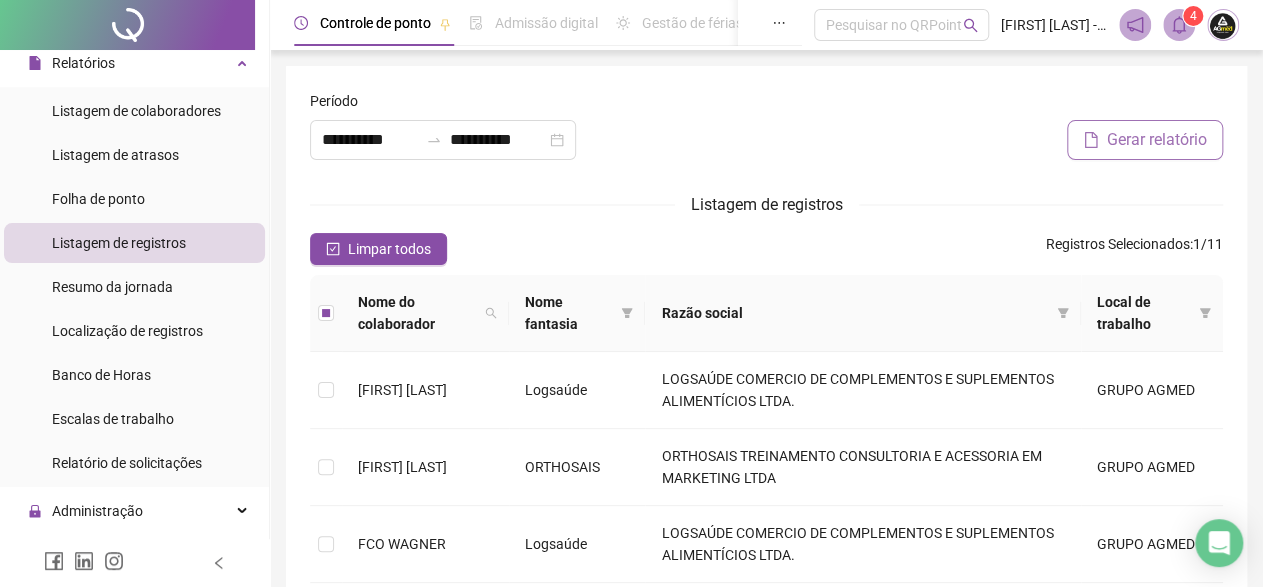 click on "Gerar relatório" at bounding box center (1157, 140) 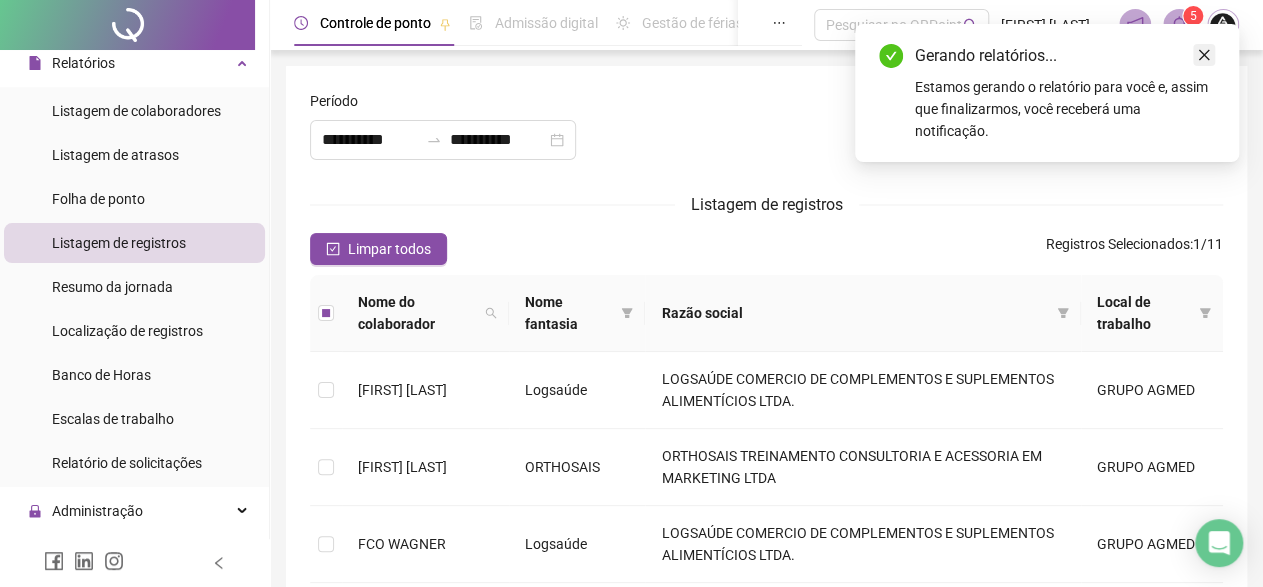 click 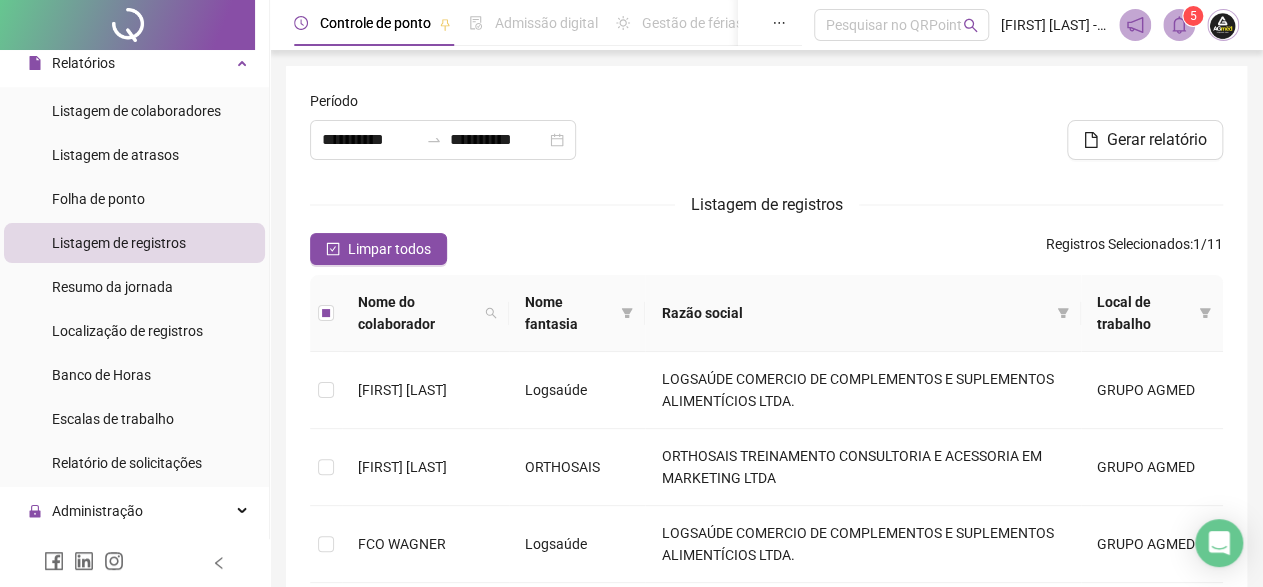 click 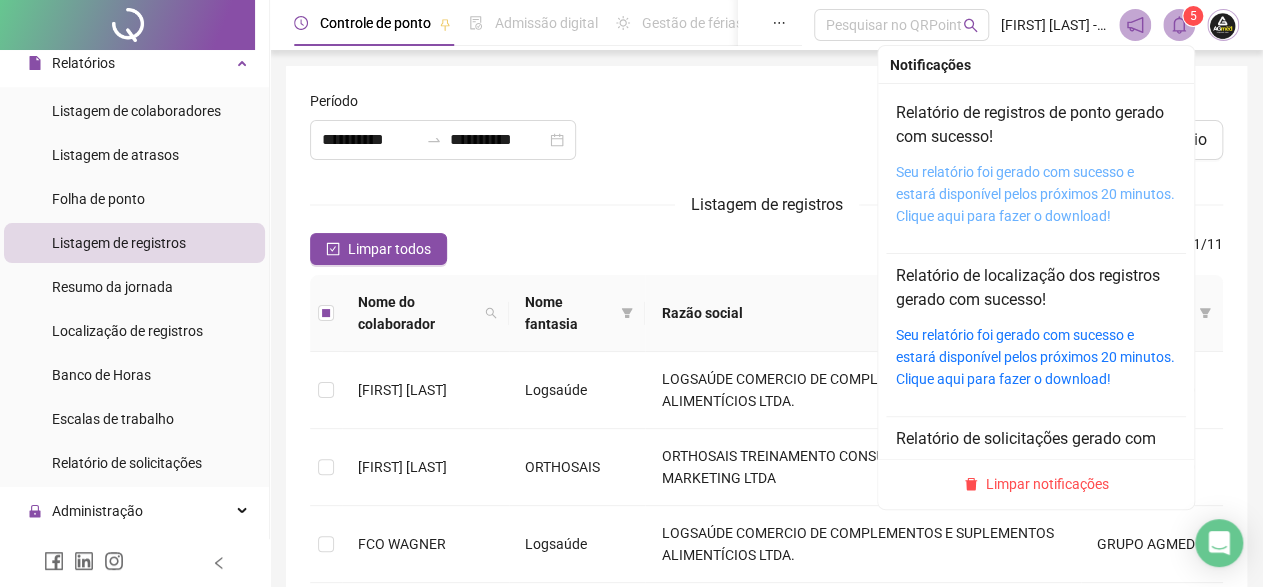 click on "Seu relatório foi gerado com sucesso e estará disponível pelos próximos 20 minutos.
Clique aqui para fazer o download!" at bounding box center (1035, 194) 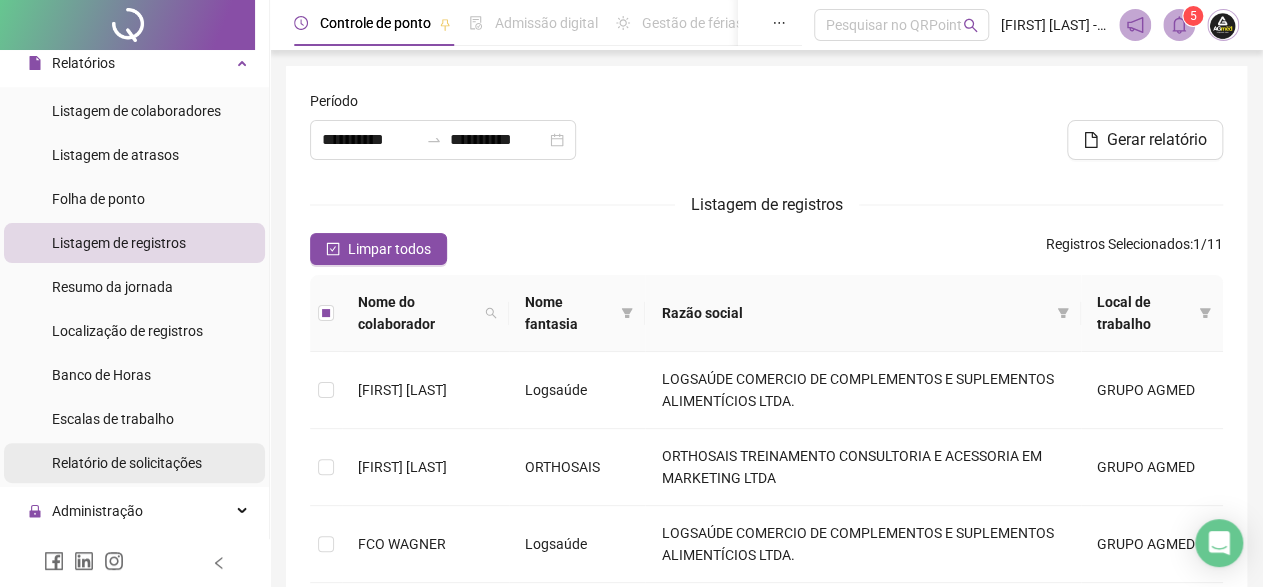 click on "Relatório de solicitações" at bounding box center [127, 463] 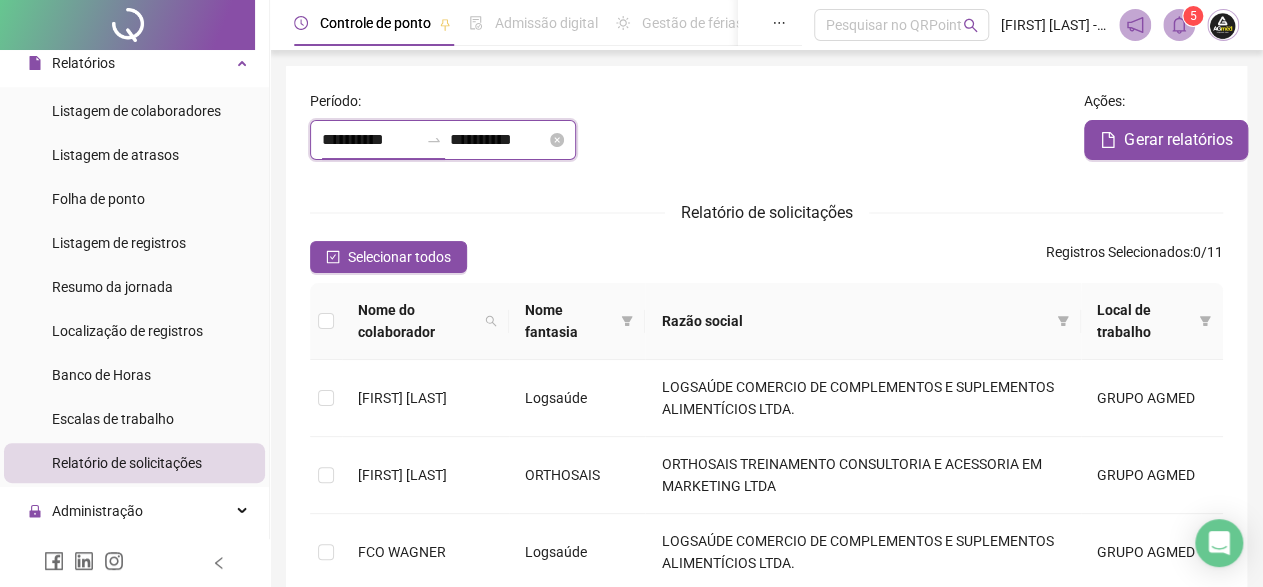 click on "**********" at bounding box center [370, 140] 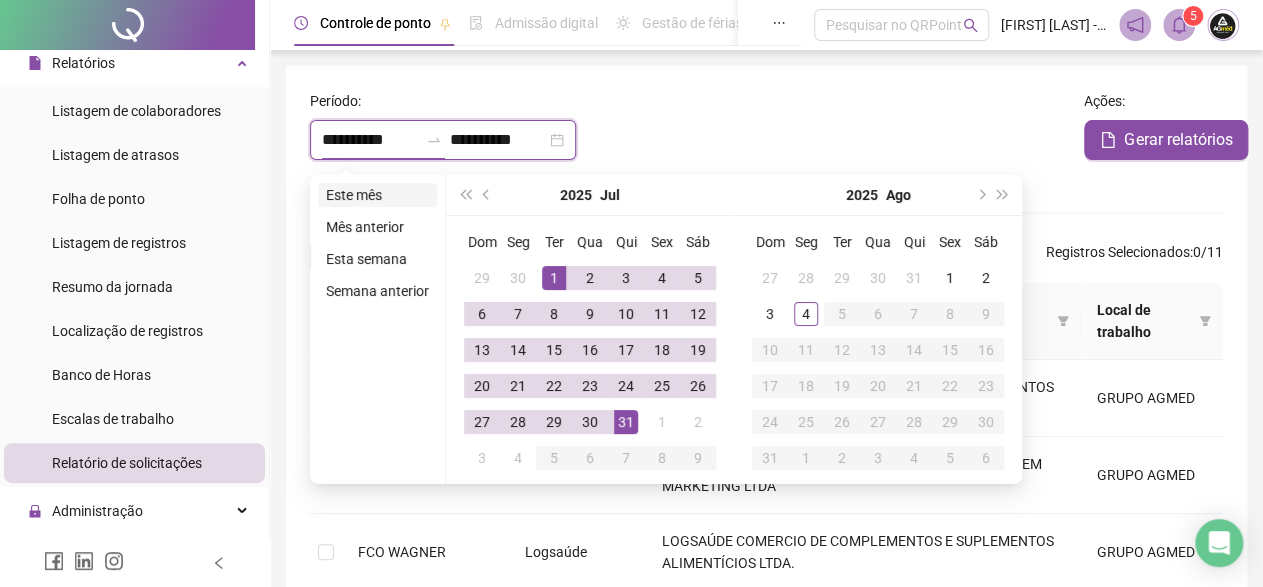 type on "**********" 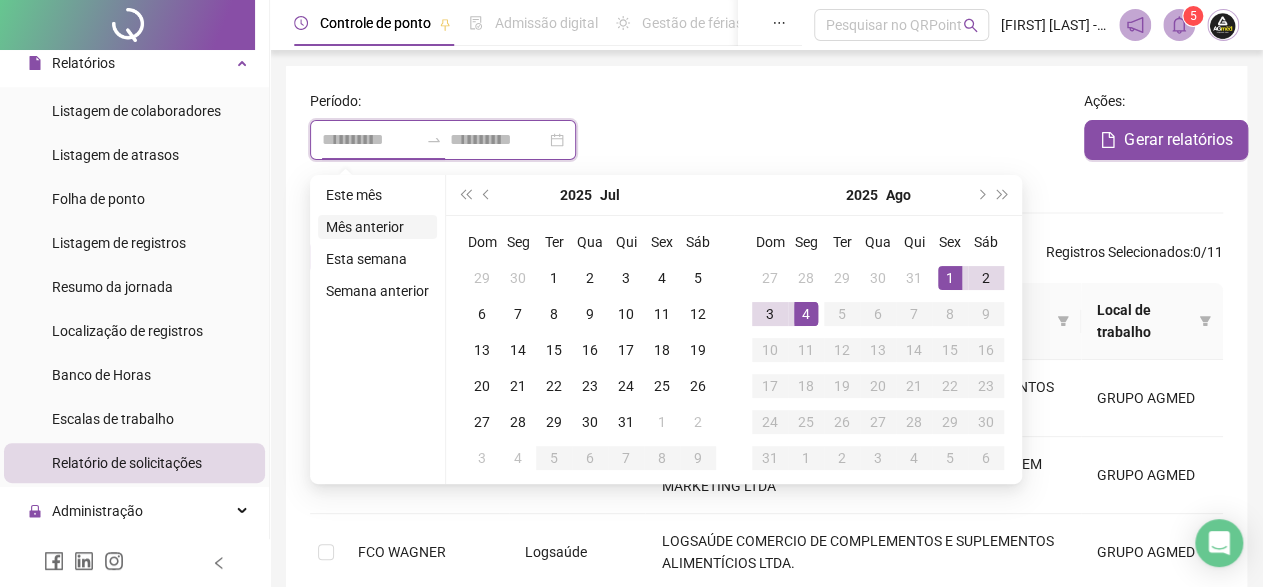 type on "**********" 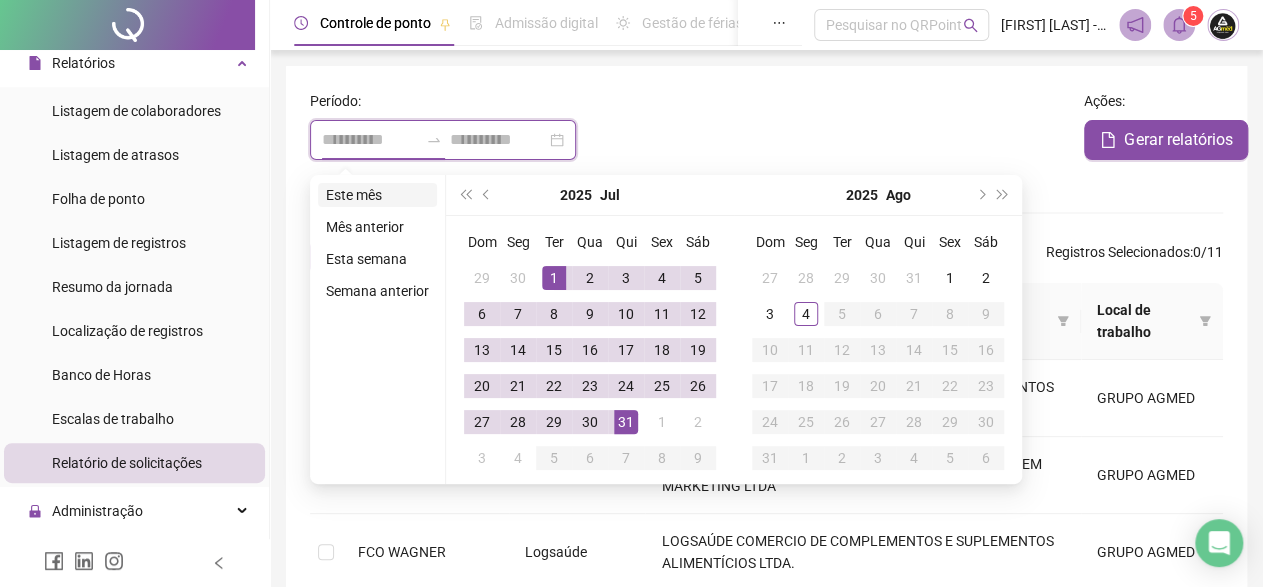 type on "**********" 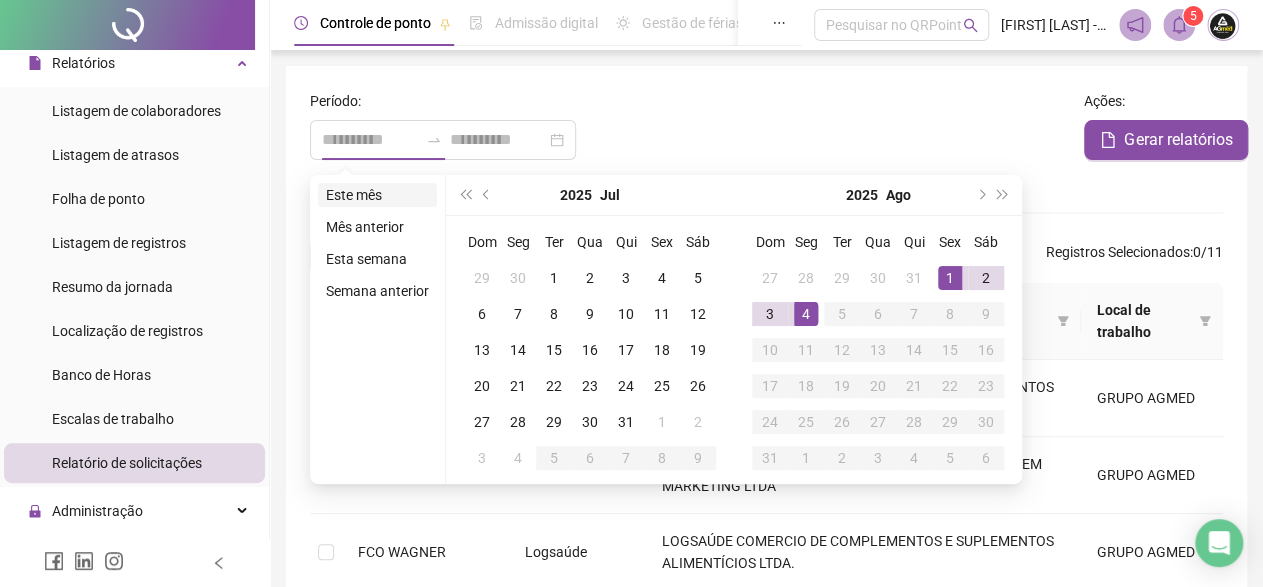 click on "Este mês" at bounding box center (377, 195) 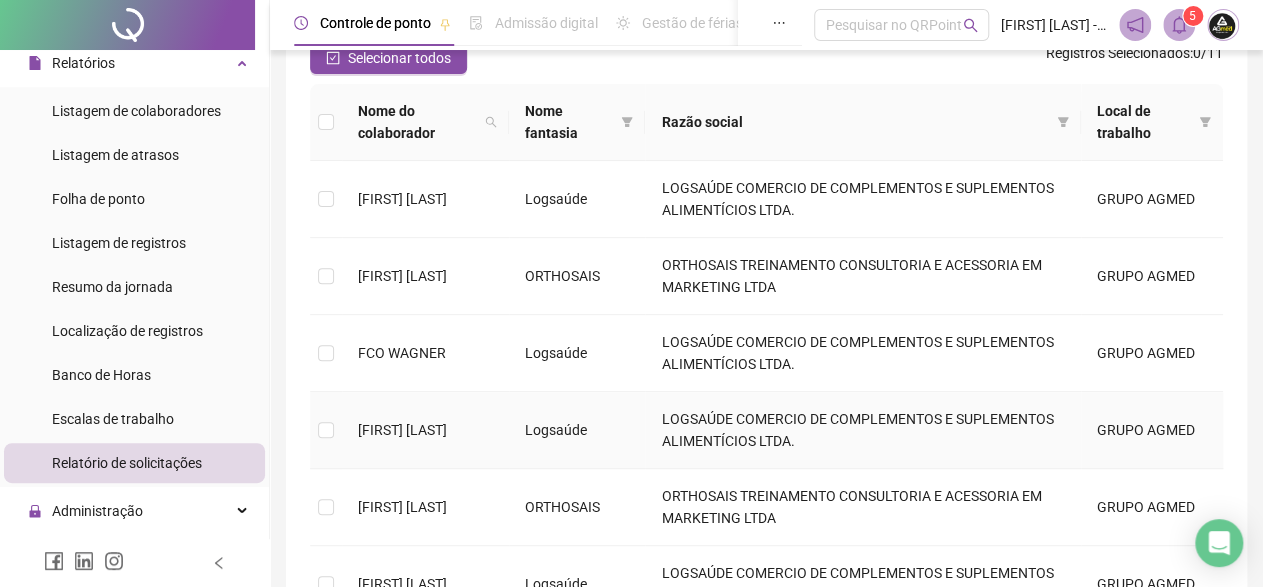 scroll, scrollTop: 300, scrollLeft: 0, axis: vertical 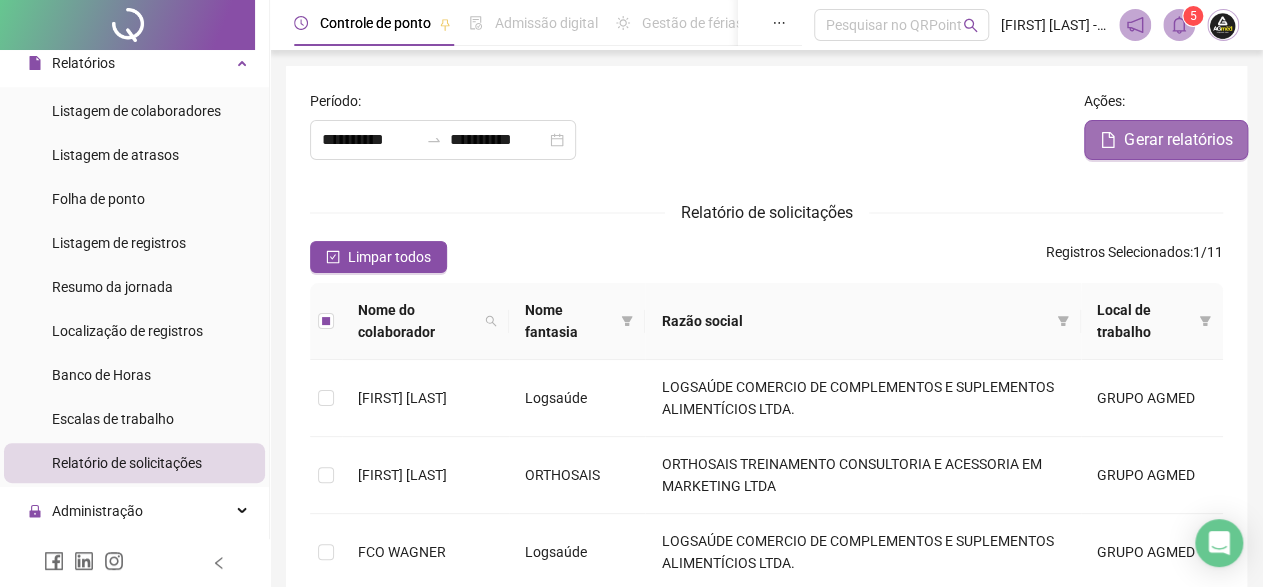 click on "Gerar relatórios" at bounding box center [1178, 140] 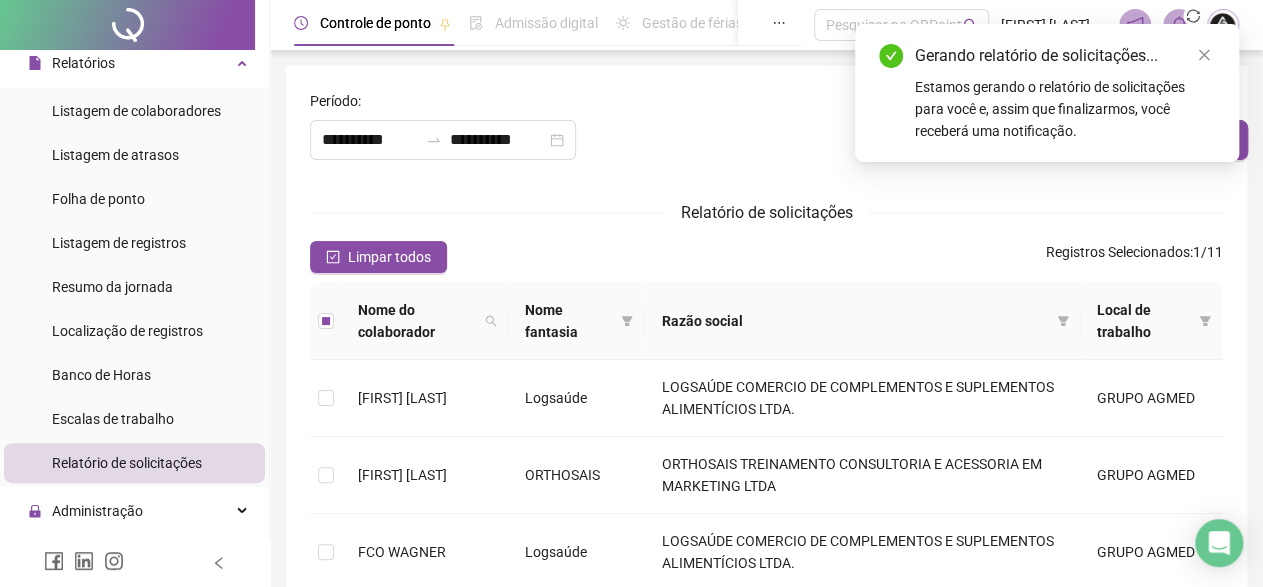 type on "**********" 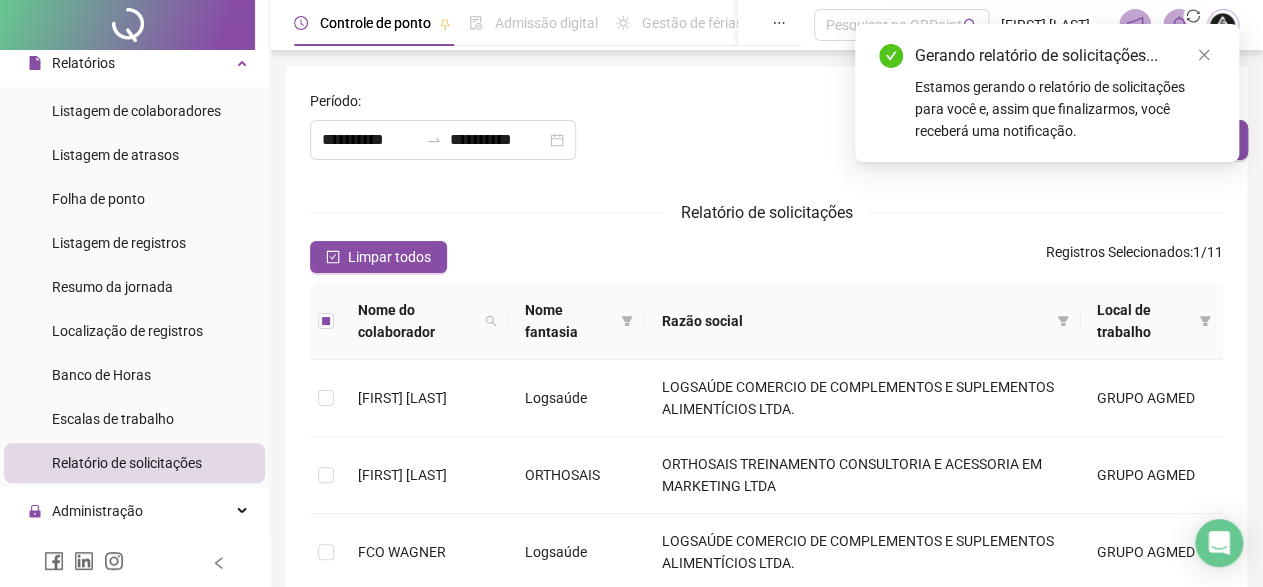 type on "**********" 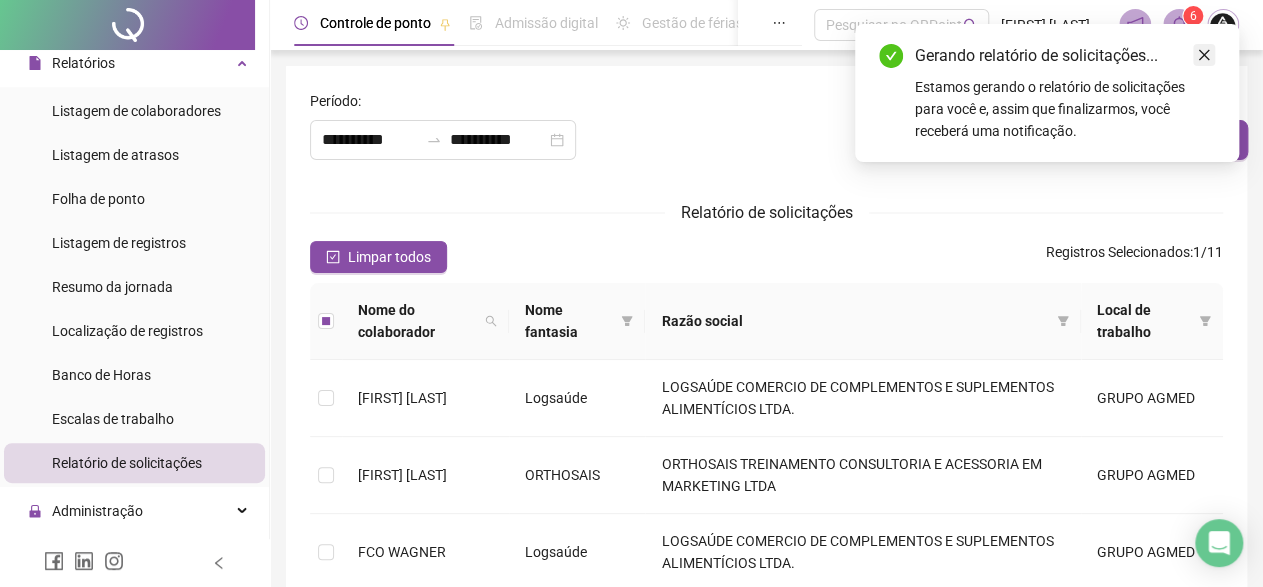 click 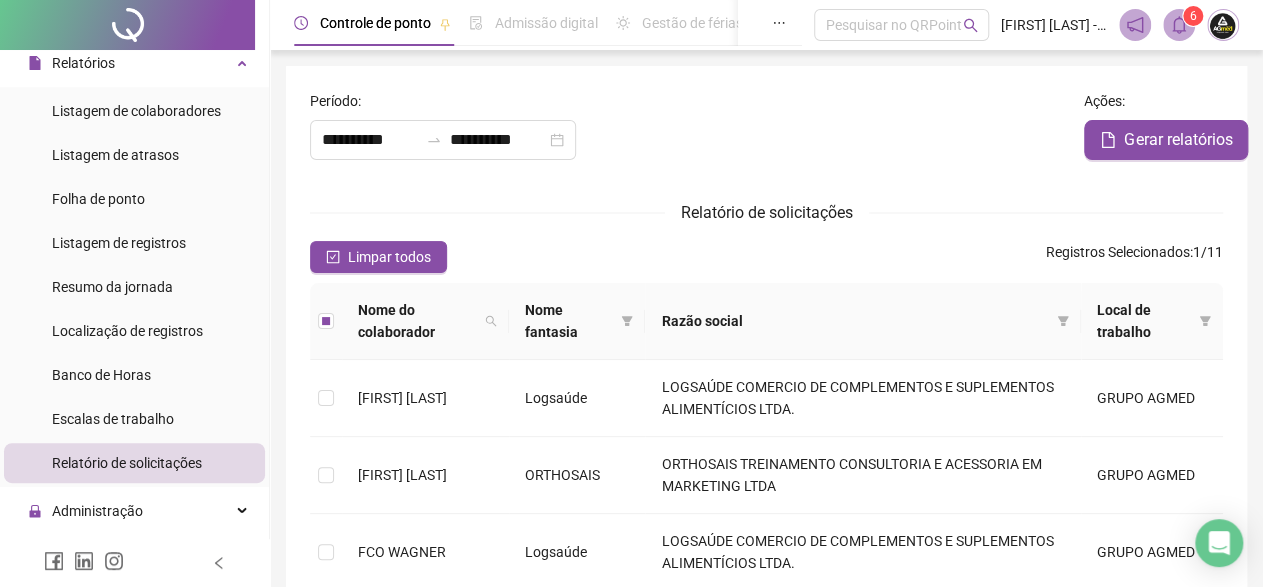 click 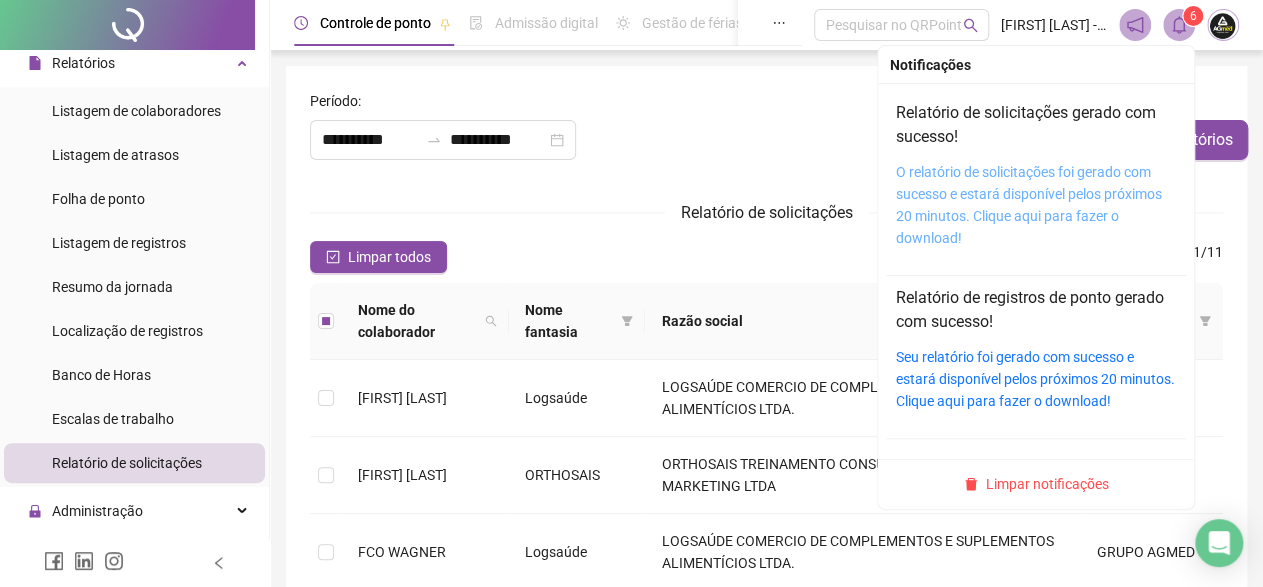 click on "O relatório de solicitações foi gerado com sucesso e estará disponível pelos próximos 20 minutos.
Clique aqui para fazer o download!" at bounding box center (1029, 205) 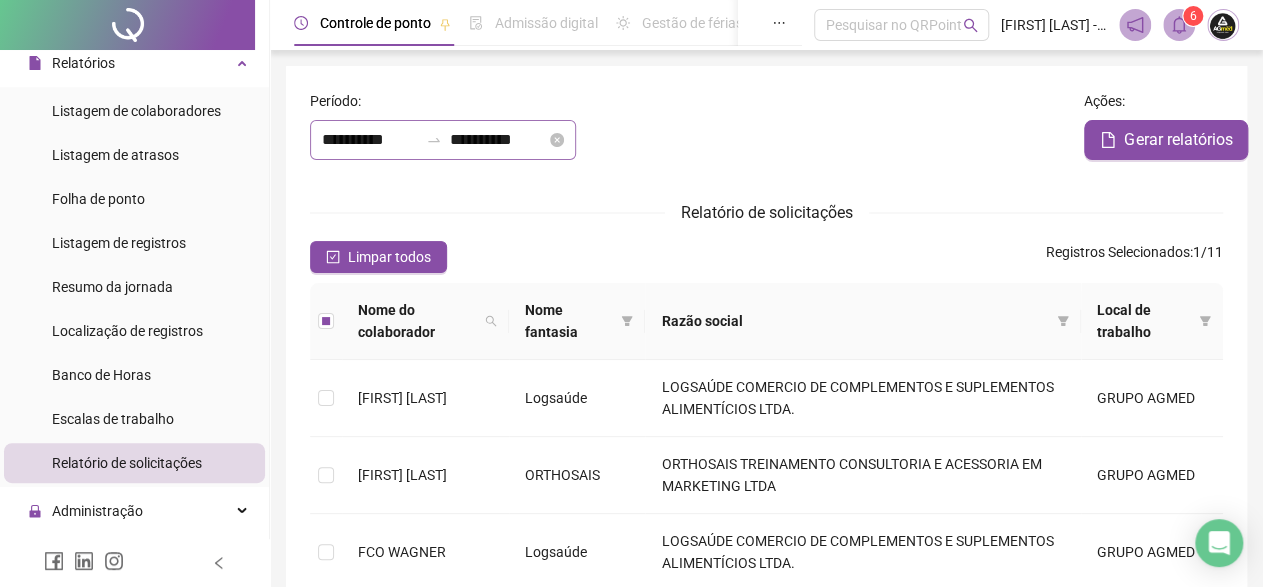 click 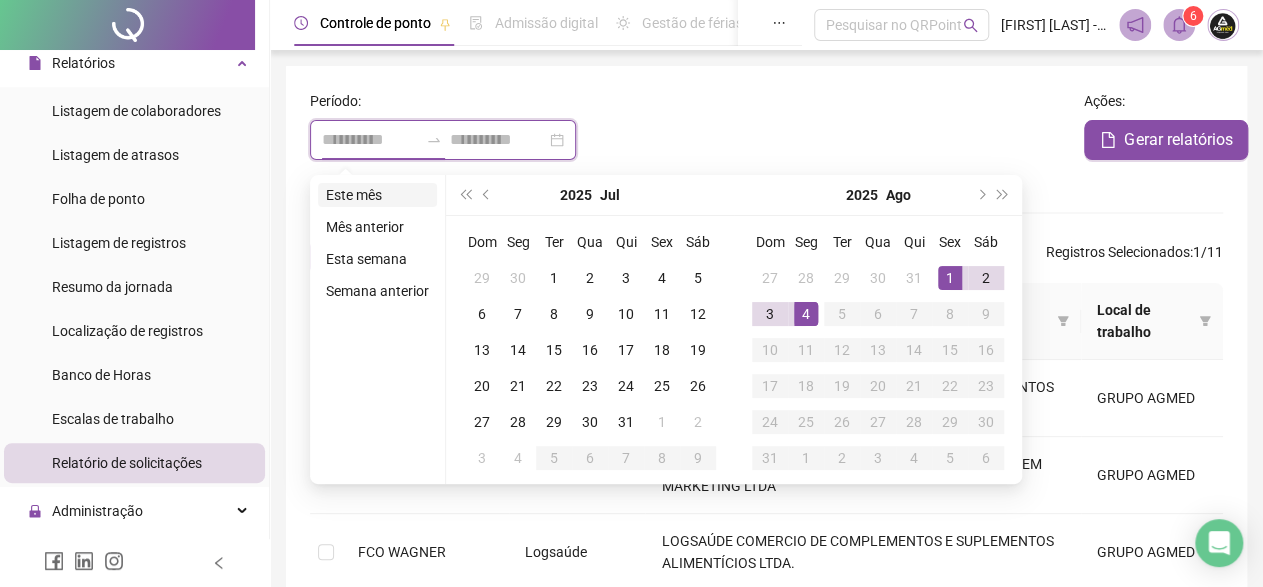 type on "**********" 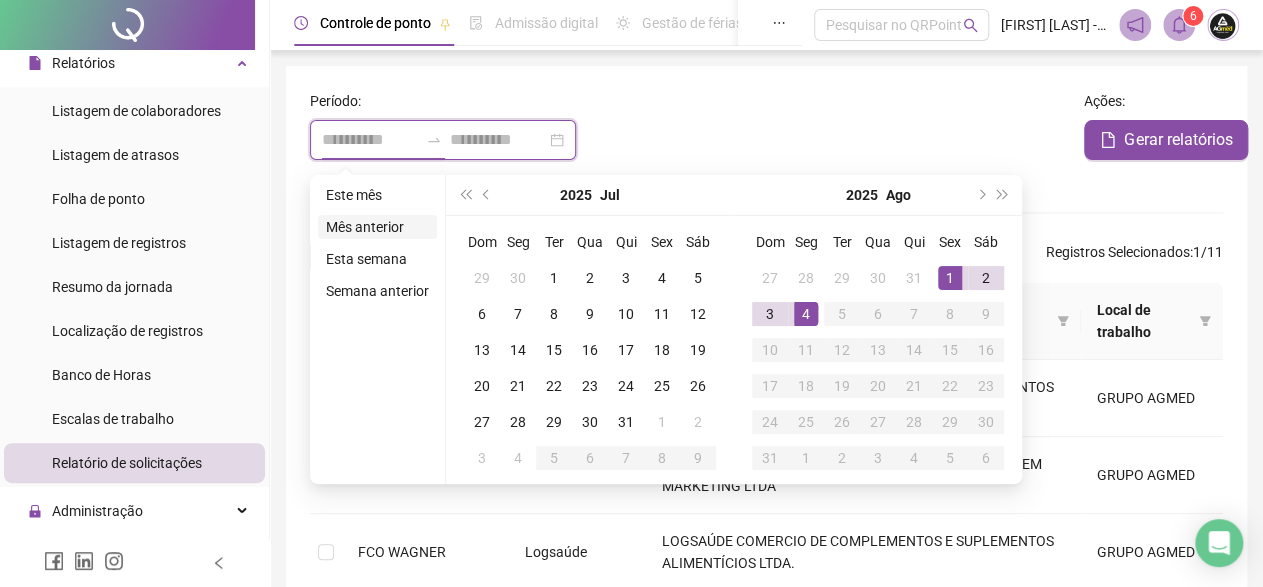 type on "**********" 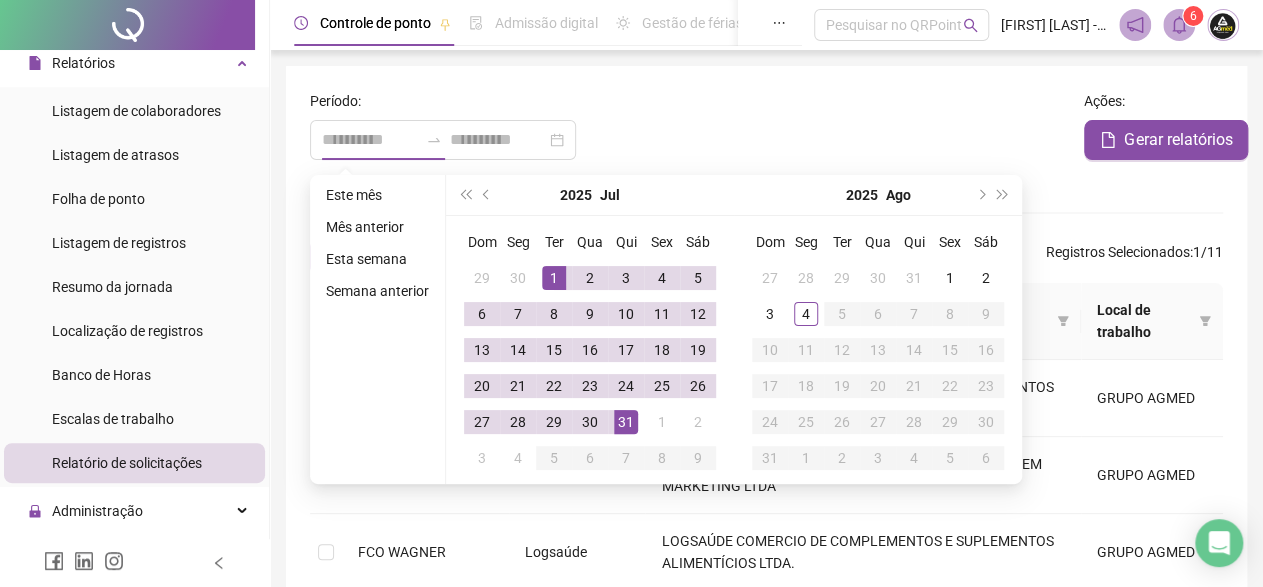 click on "Mês anterior" at bounding box center (377, 227) 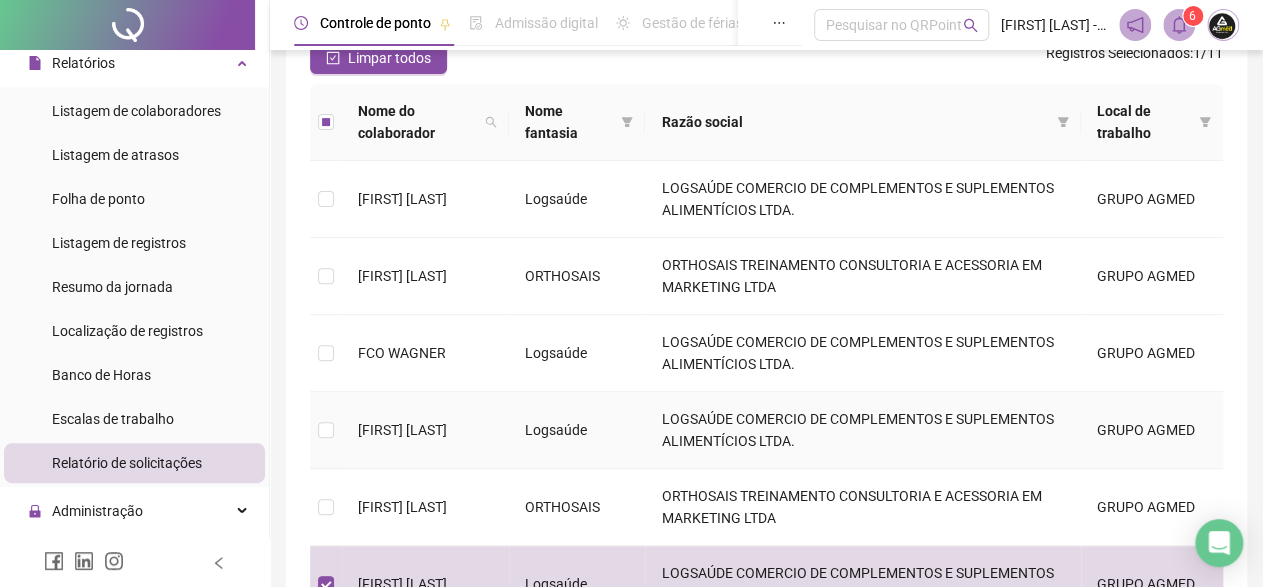 scroll, scrollTop: 399, scrollLeft: 0, axis: vertical 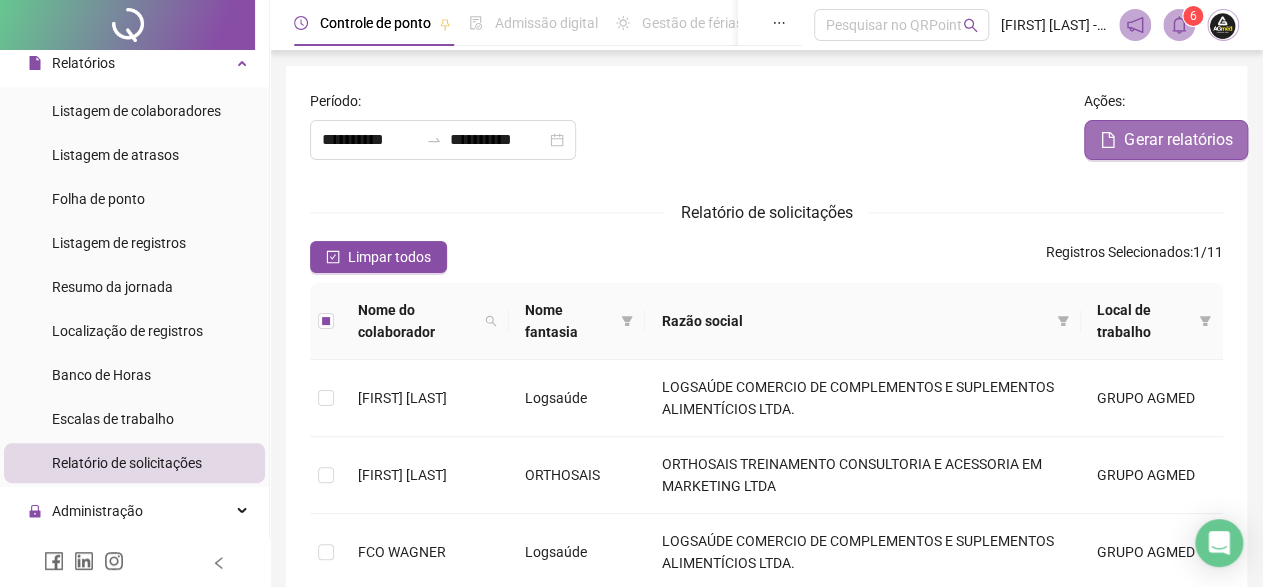 click on "Gerar relatórios" at bounding box center [1178, 140] 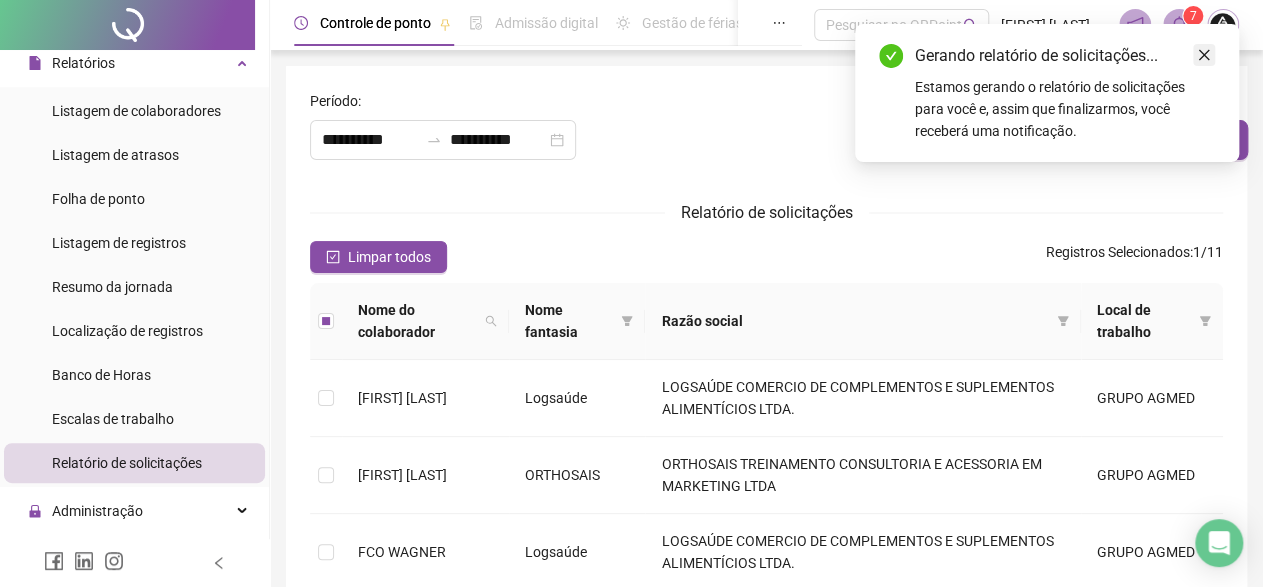 click 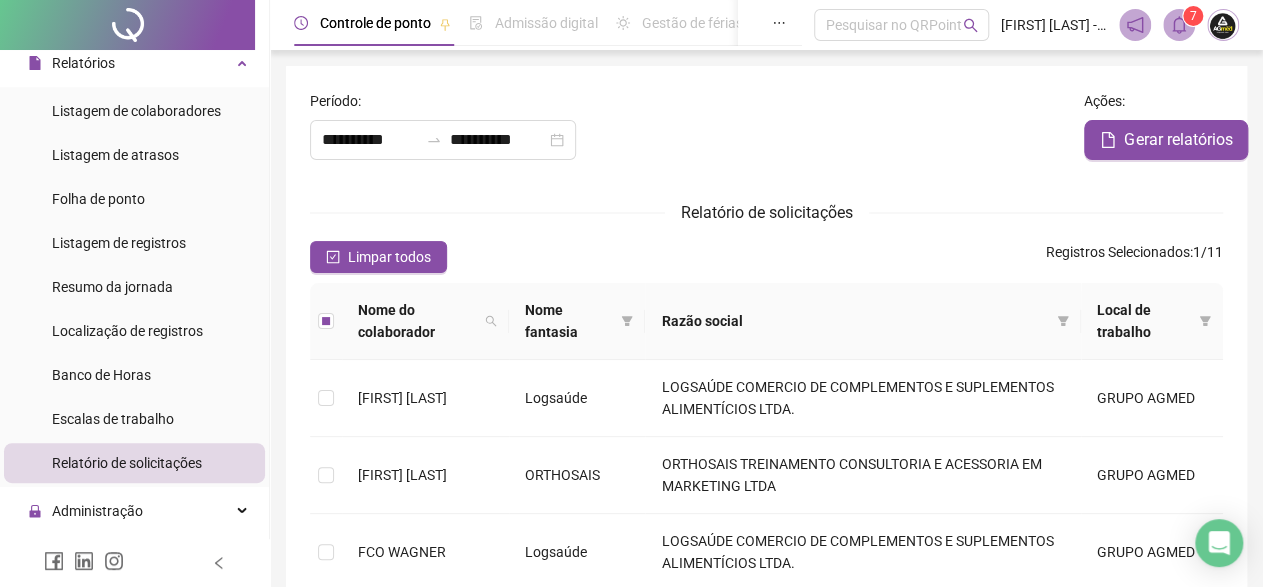 click 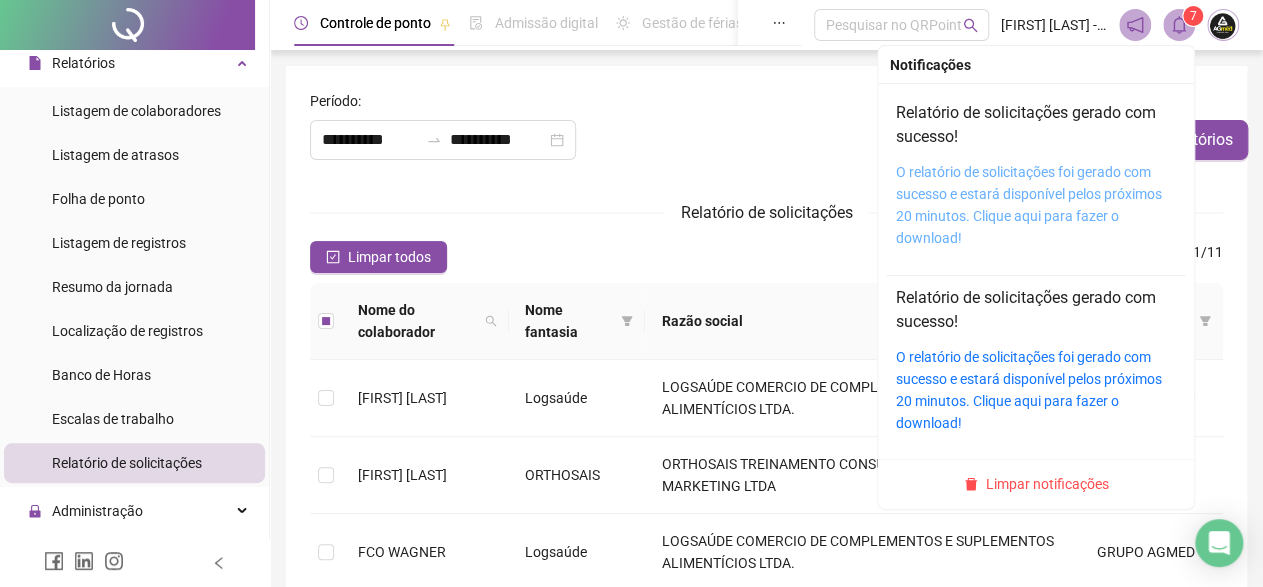 click on "O relatório de solicitações foi gerado com sucesso e estará disponível pelos próximos 20 minutos.
Clique aqui para fazer o download!" at bounding box center (1029, 205) 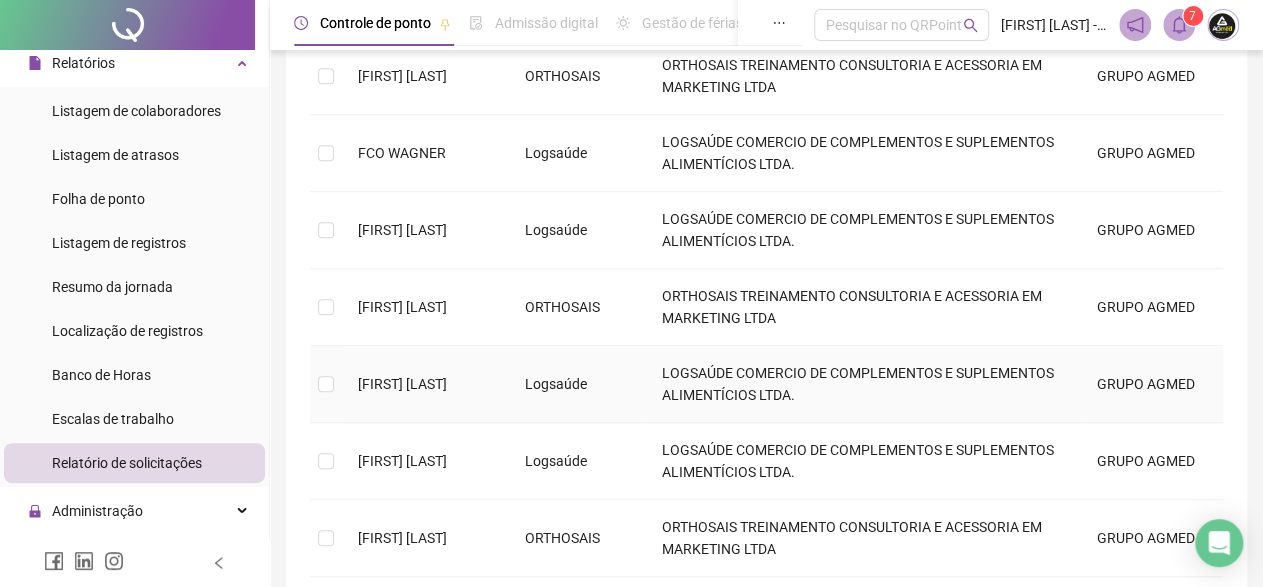 scroll, scrollTop: 600, scrollLeft: 0, axis: vertical 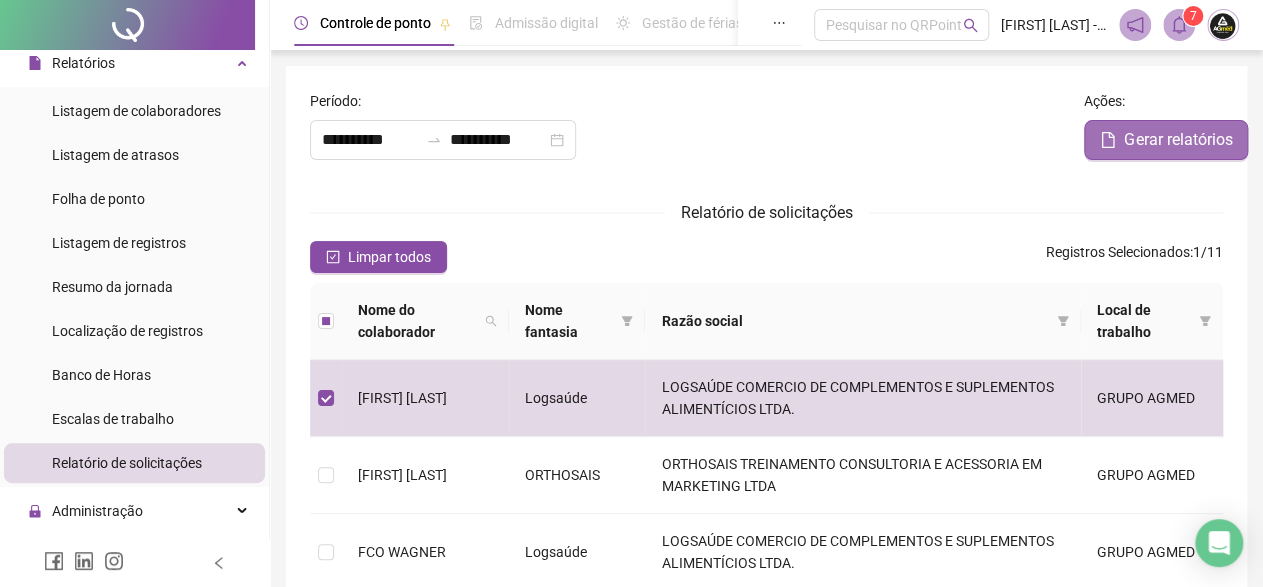 click on "Gerar relatórios" at bounding box center [1178, 140] 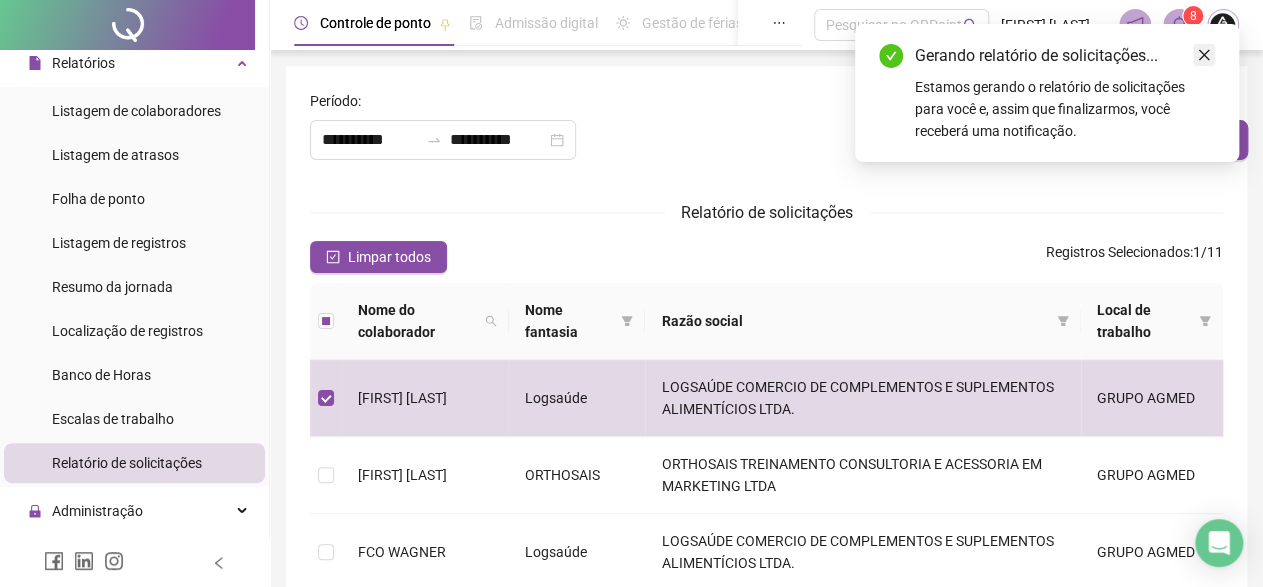 drag, startPoint x: 1207, startPoint y: 62, endPoint x: 1196, endPoint y: 43, distance: 21.954498 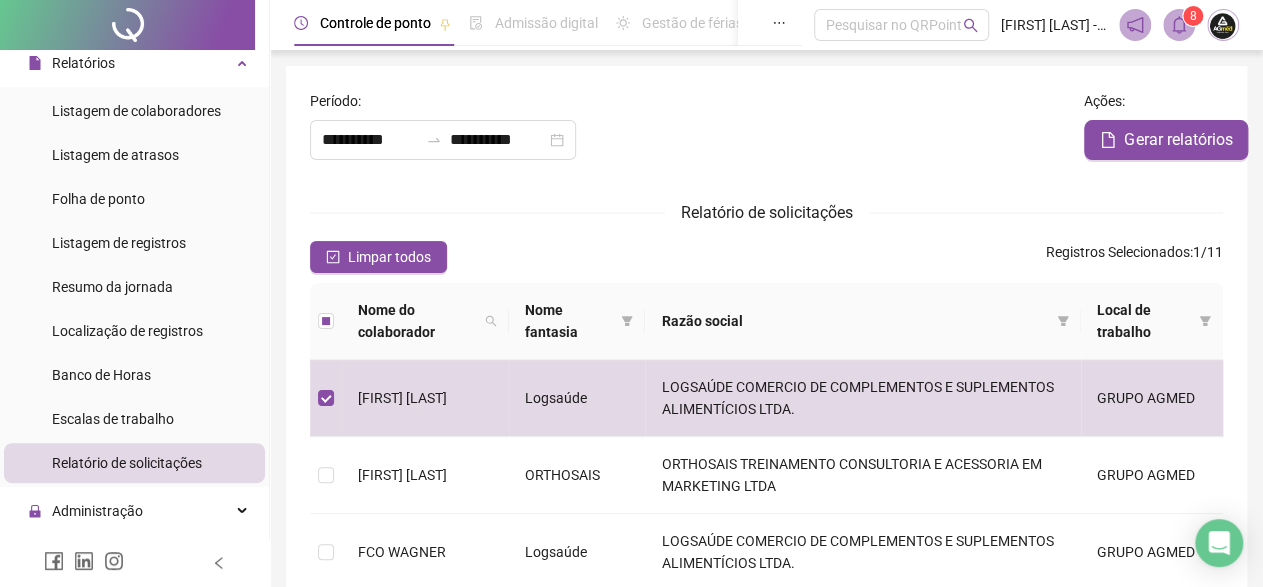 click at bounding box center (1179, 25) 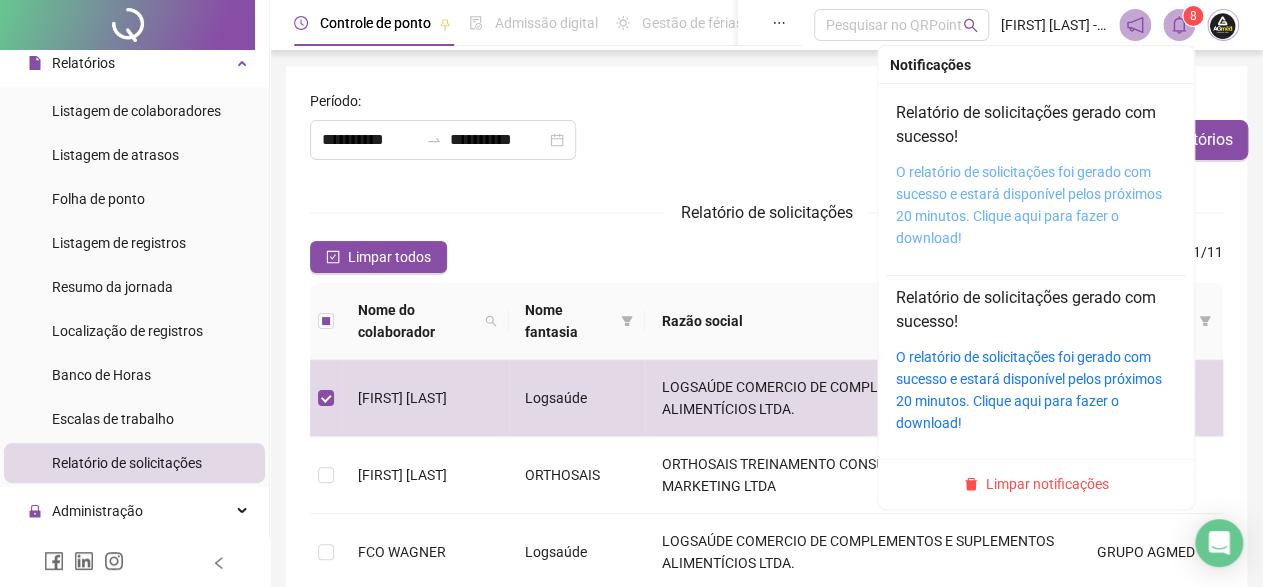 click on "O relatório de solicitações foi gerado com sucesso e estará disponível pelos próximos 20 minutos.
Clique aqui para fazer o download!" at bounding box center [1029, 205] 